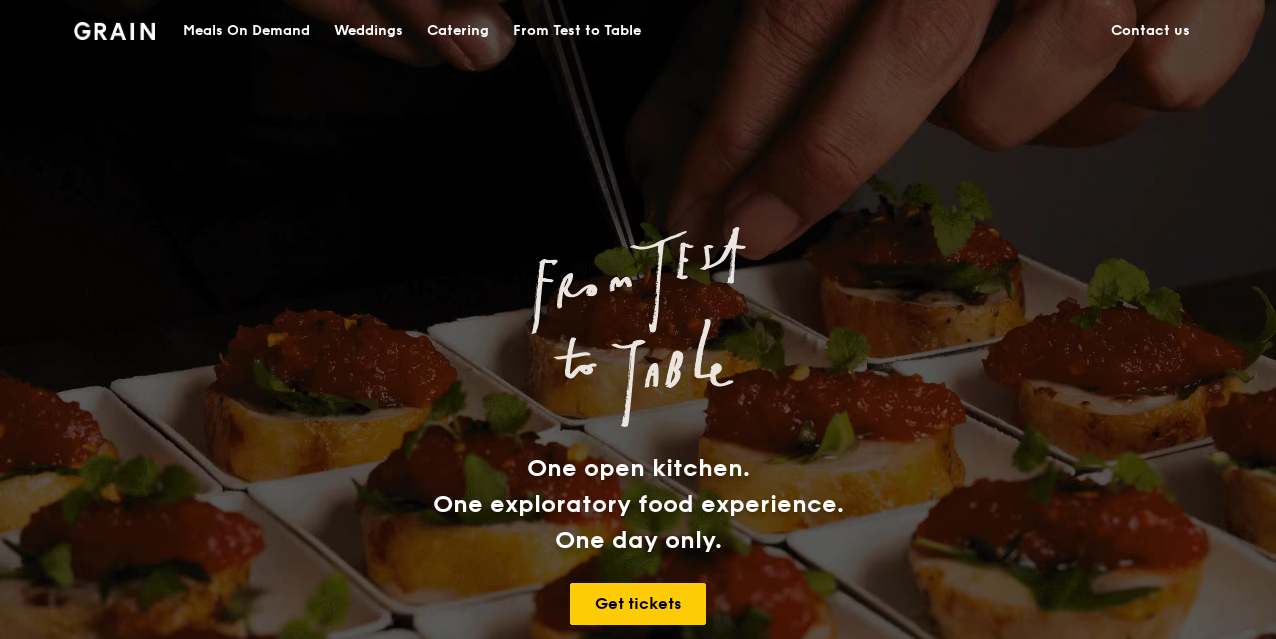 scroll, scrollTop: 0, scrollLeft: 0, axis: both 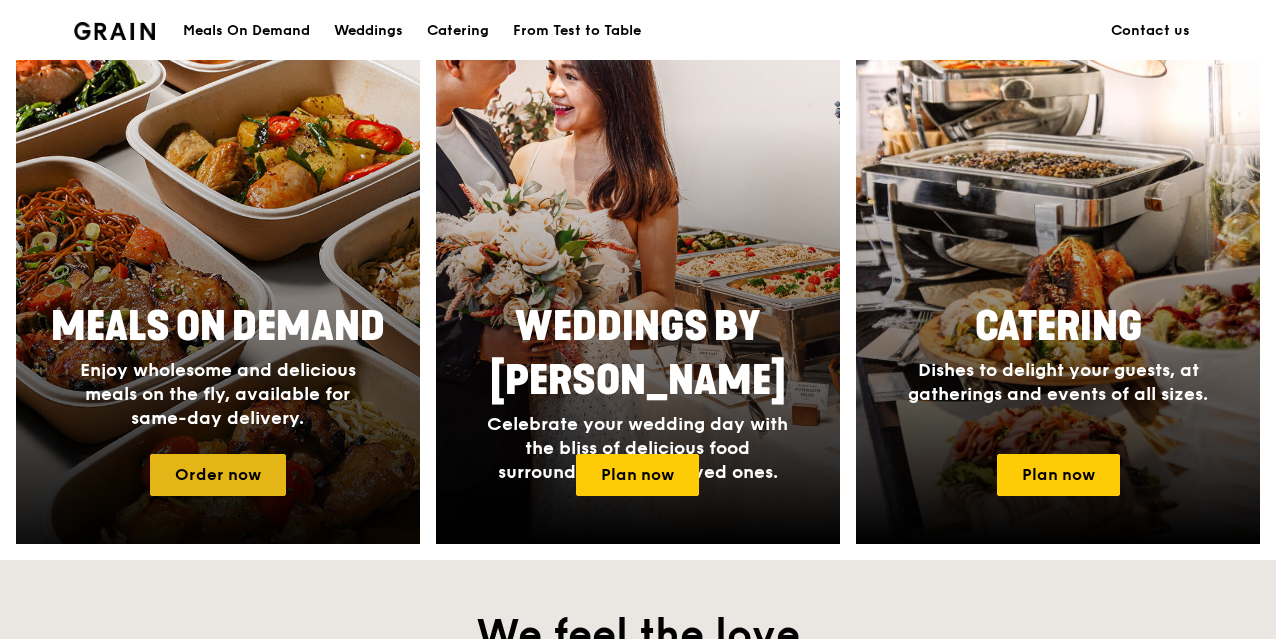 click on "Order now" at bounding box center (218, 475) 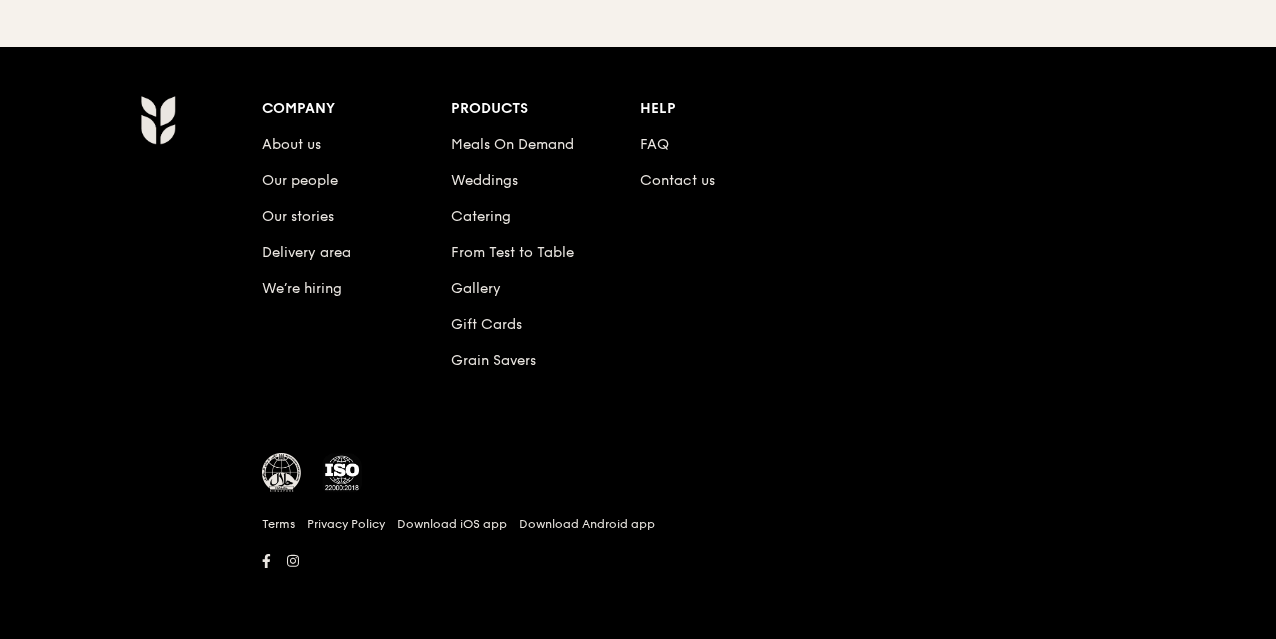 scroll, scrollTop: 0, scrollLeft: 0, axis: both 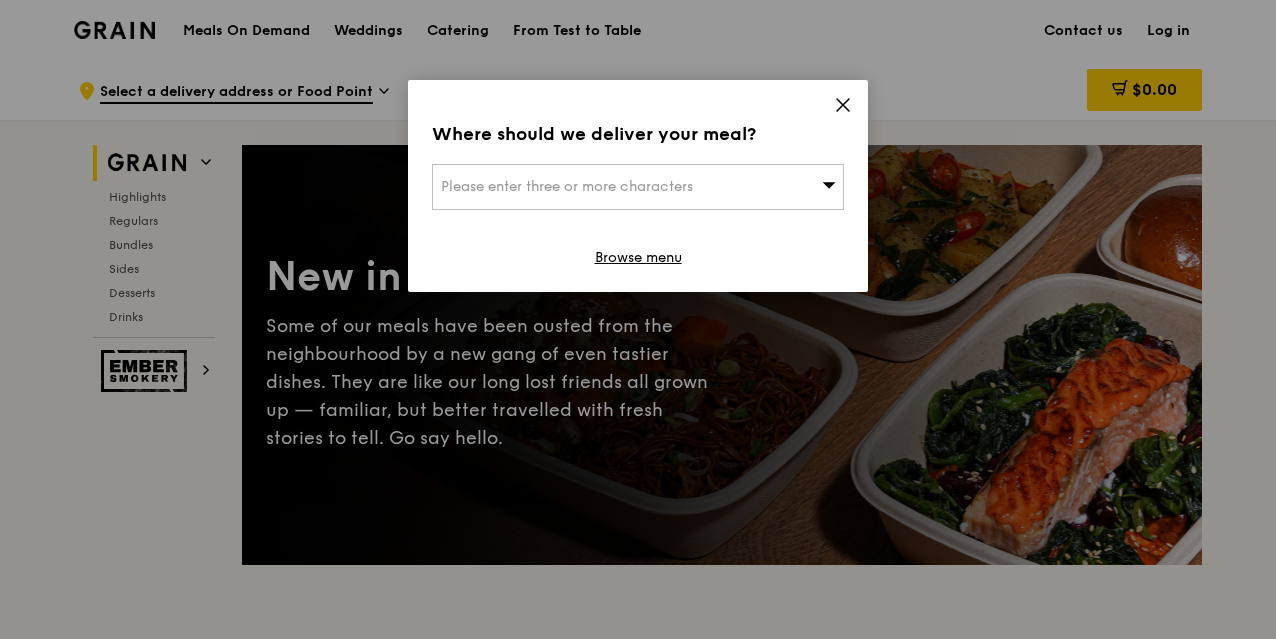 click 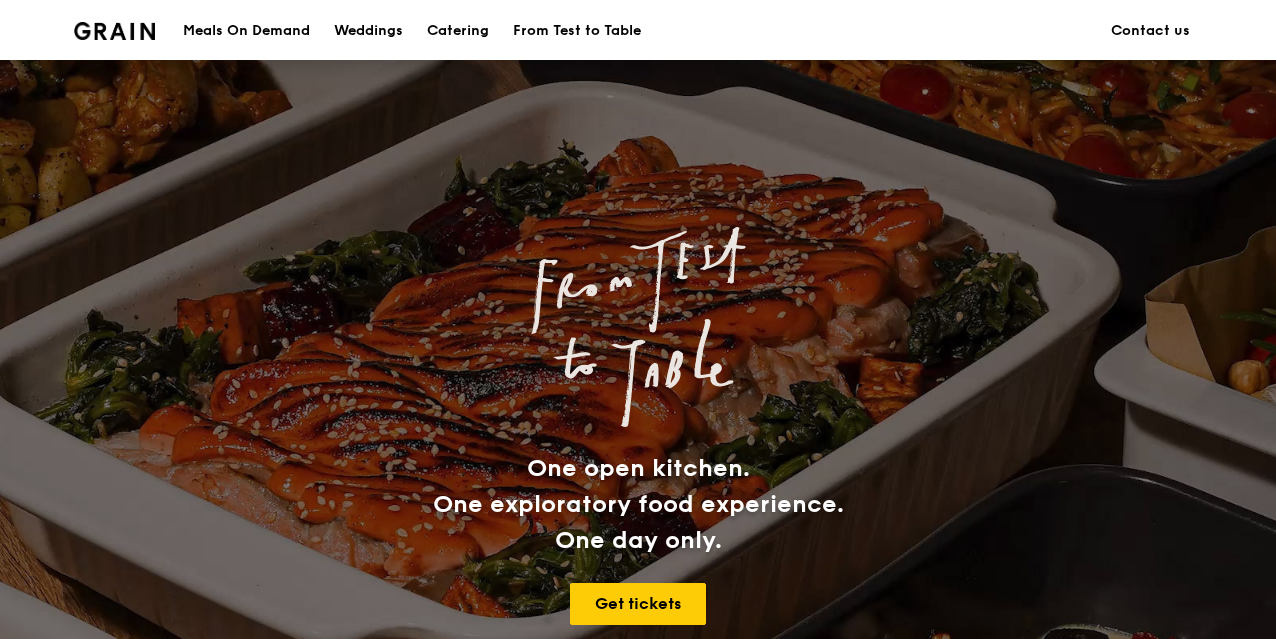 scroll, scrollTop: 800, scrollLeft: 0, axis: vertical 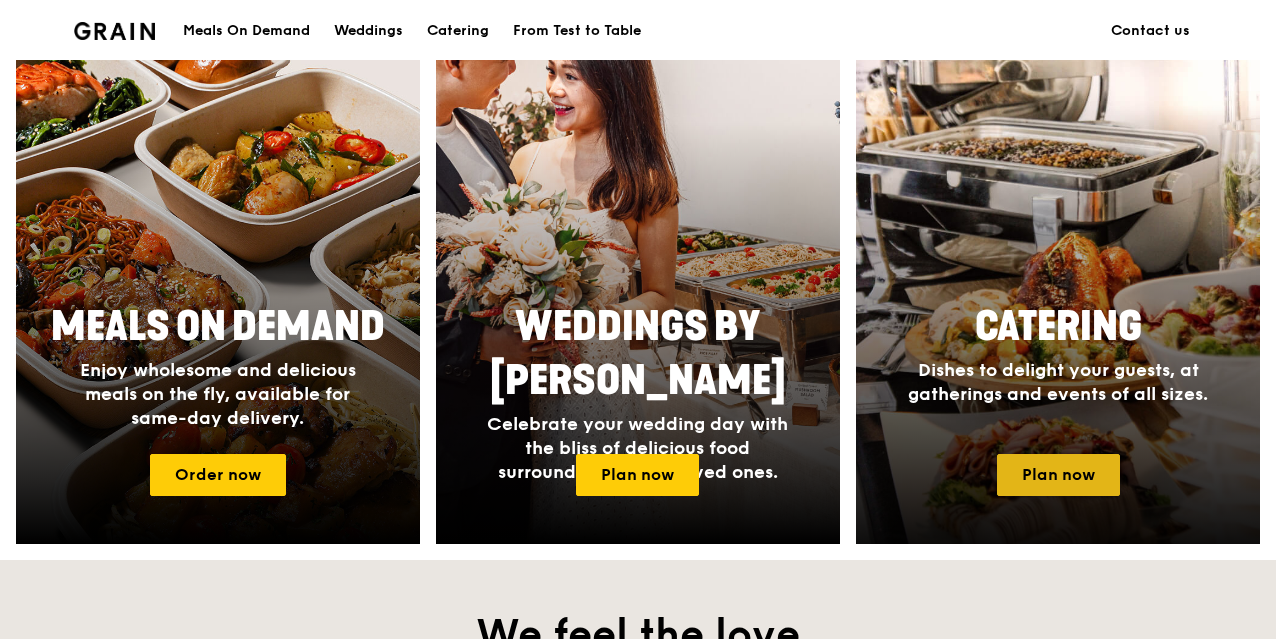 click on "Plan now" at bounding box center [1058, 475] 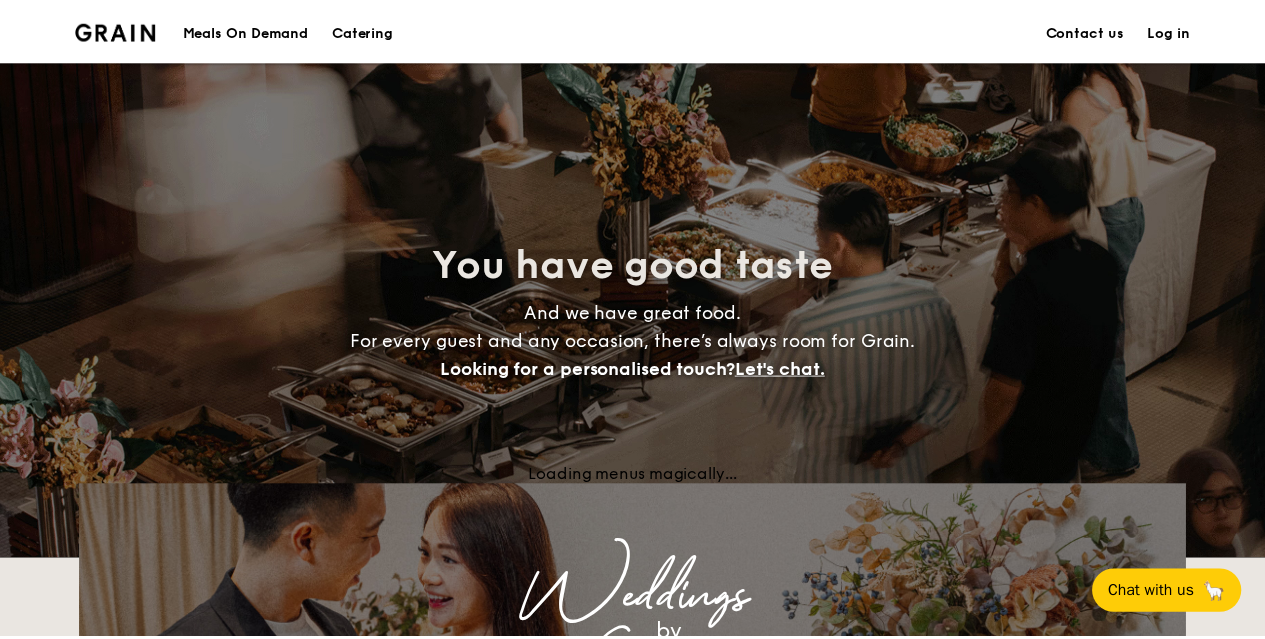 scroll, scrollTop: 0, scrollLeft: 0, axis: both 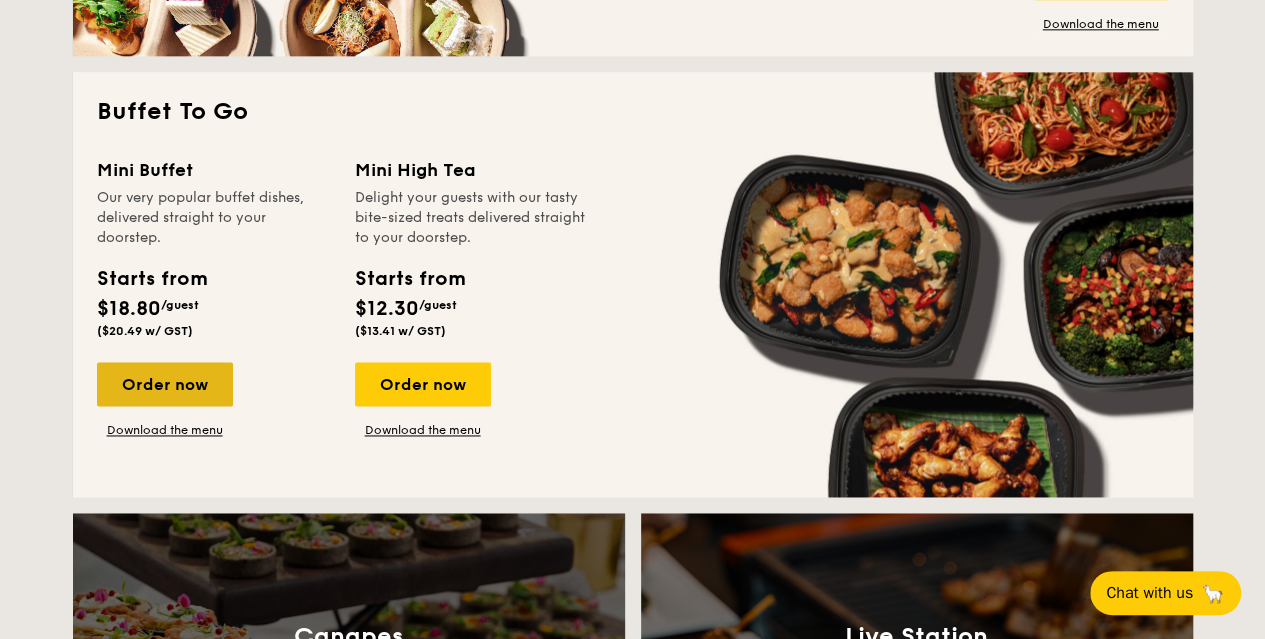 click on "Order now" at bounding box center (165, 384) 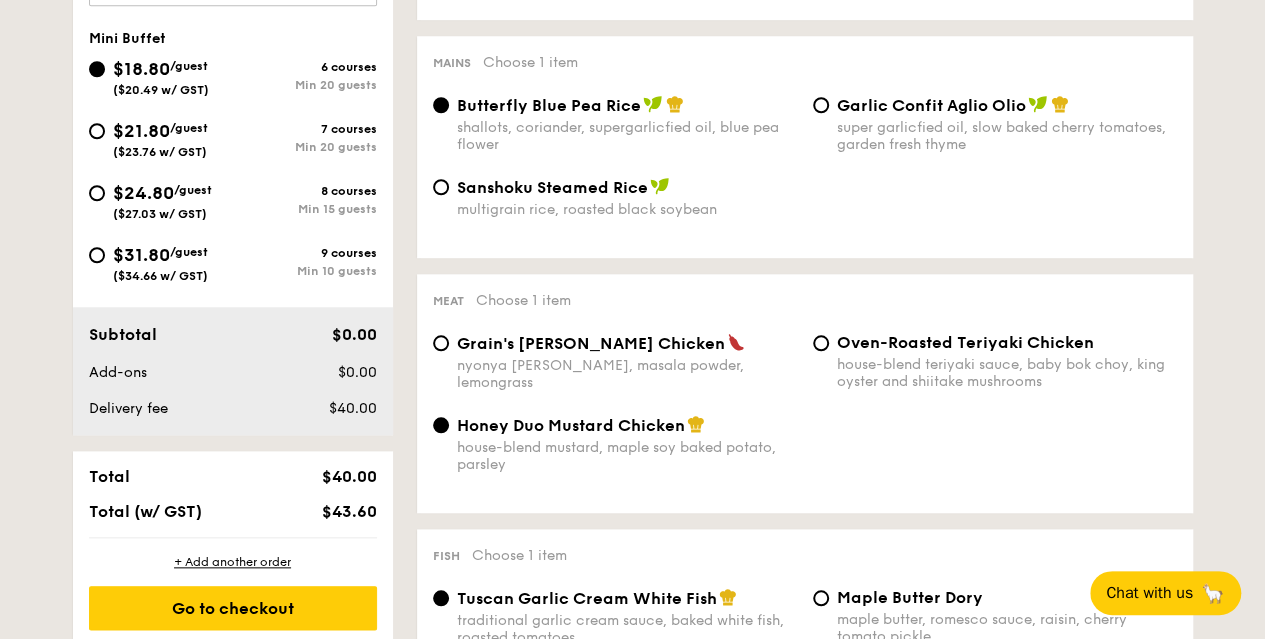 scroll, scrollTop: 900, scrollLeft: 0, axis: vertical 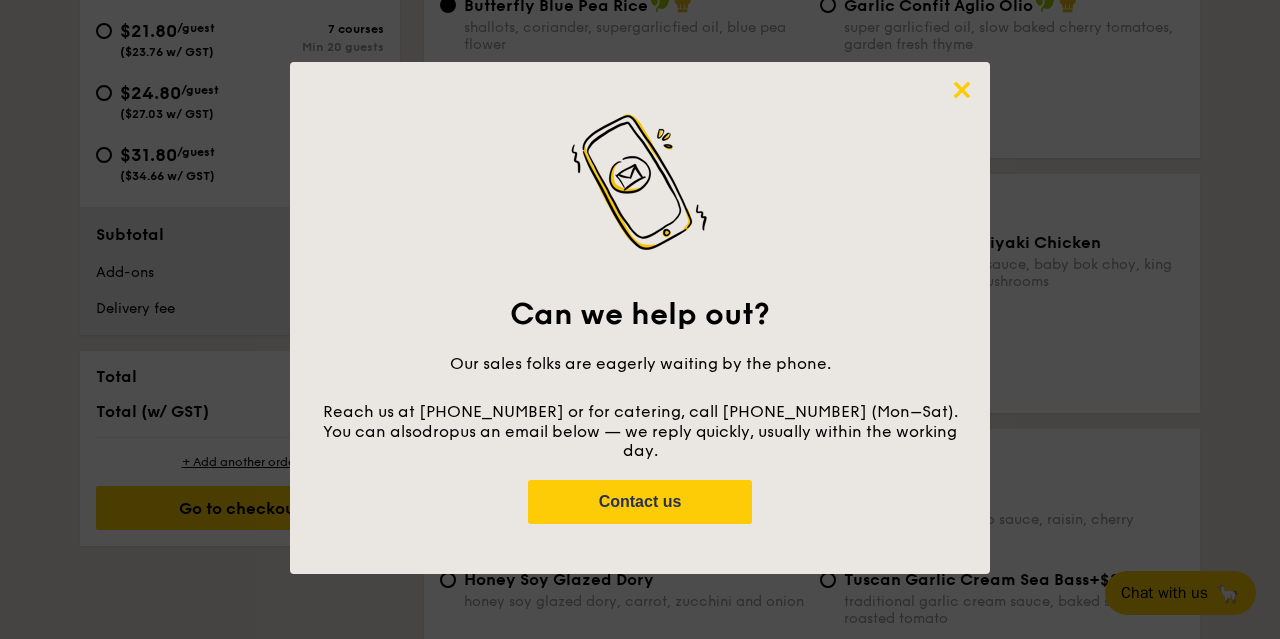 click 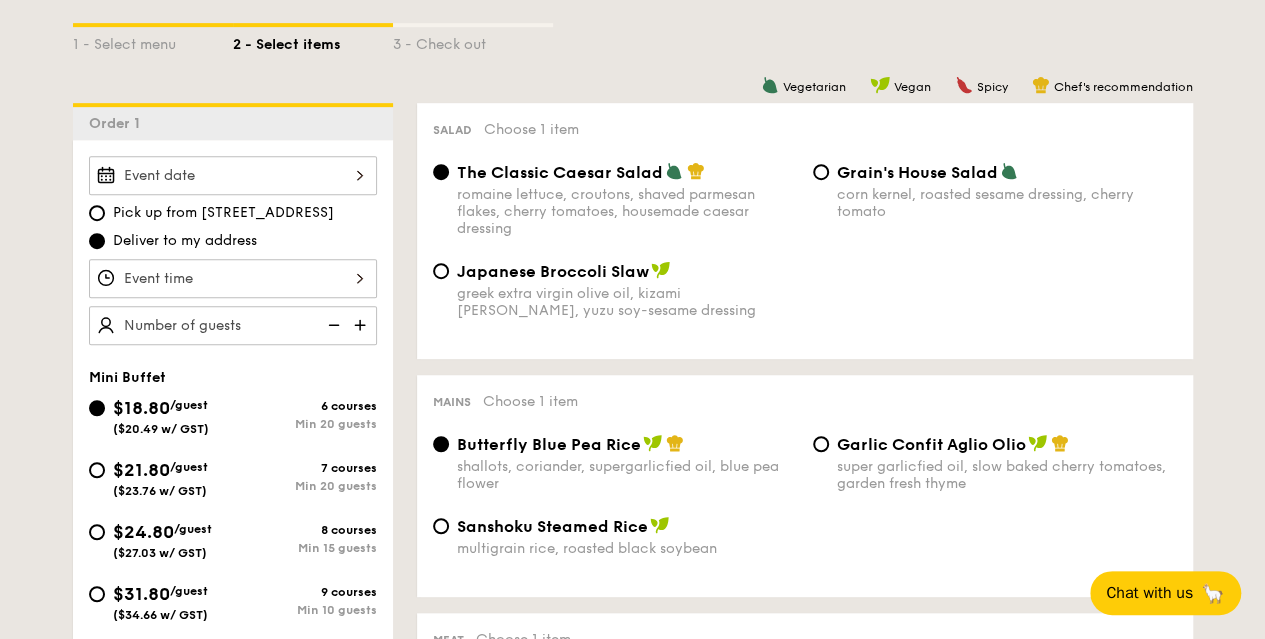 scroll, scrollTop: 400, scrollLeft: 0, axis: vertical 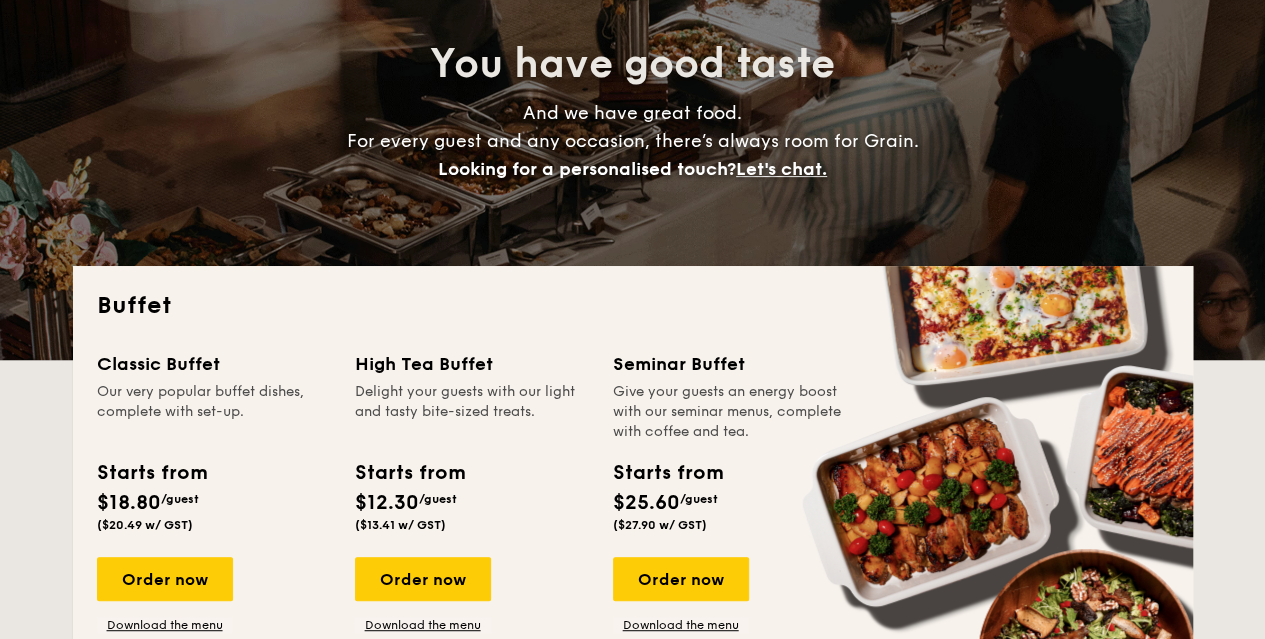 click on "Our very popular buffet dishes, complete with set-up." at bounding box center [214, 412] 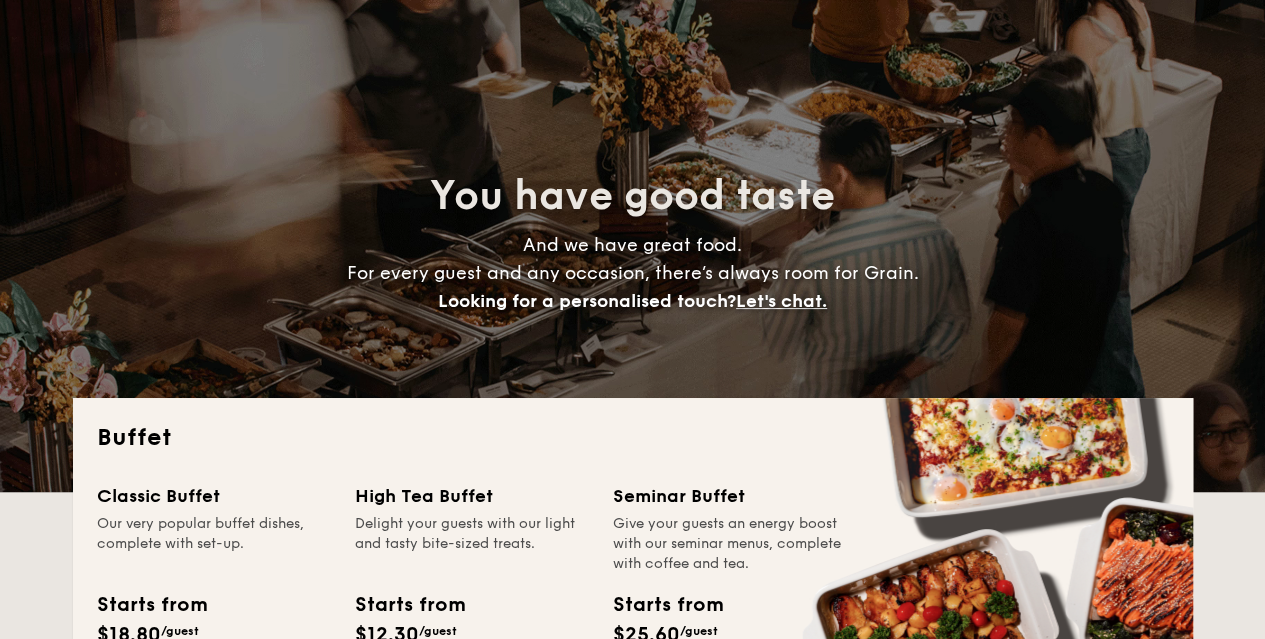 scroll, scrollTop: 0, scrollLeft: 0, axis: both 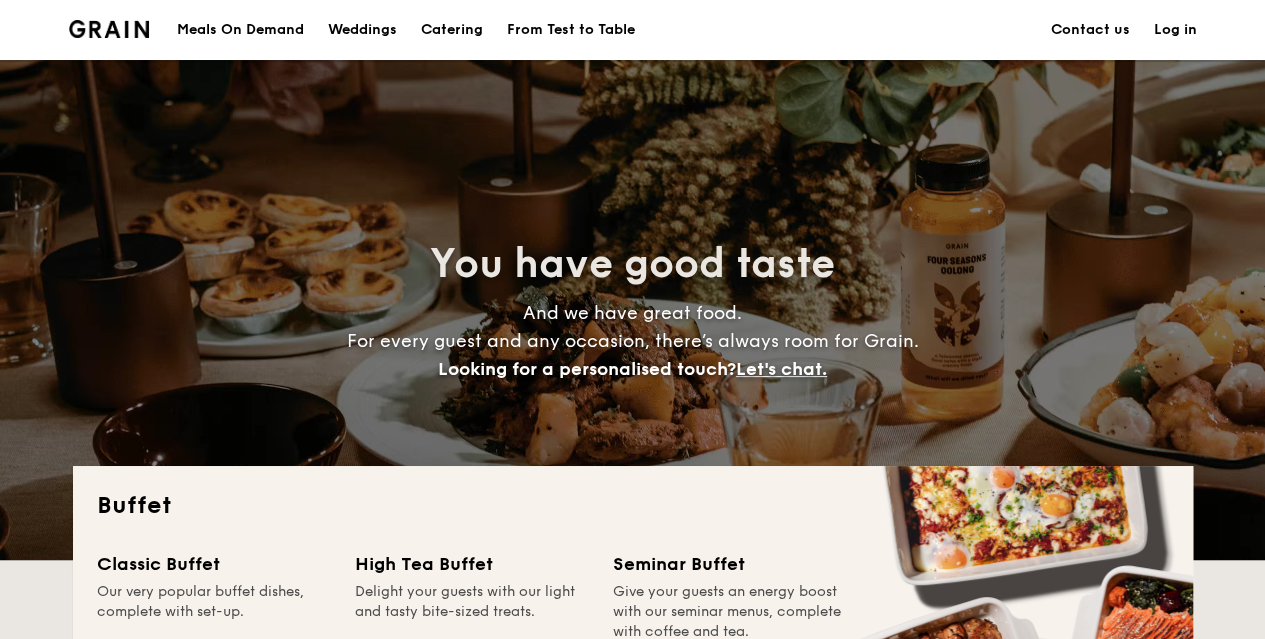 click on "Catering" at bounding box center (452, 30) 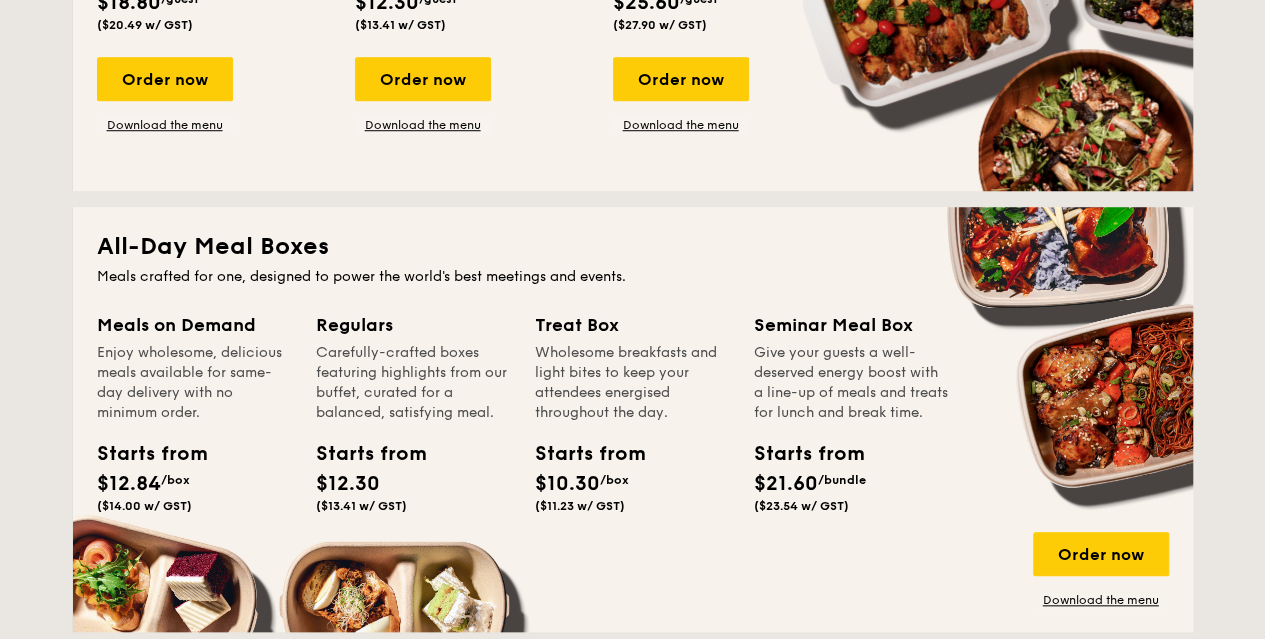 scroll, scrollTop: 900, scrollLeft: 0, axis: vertical 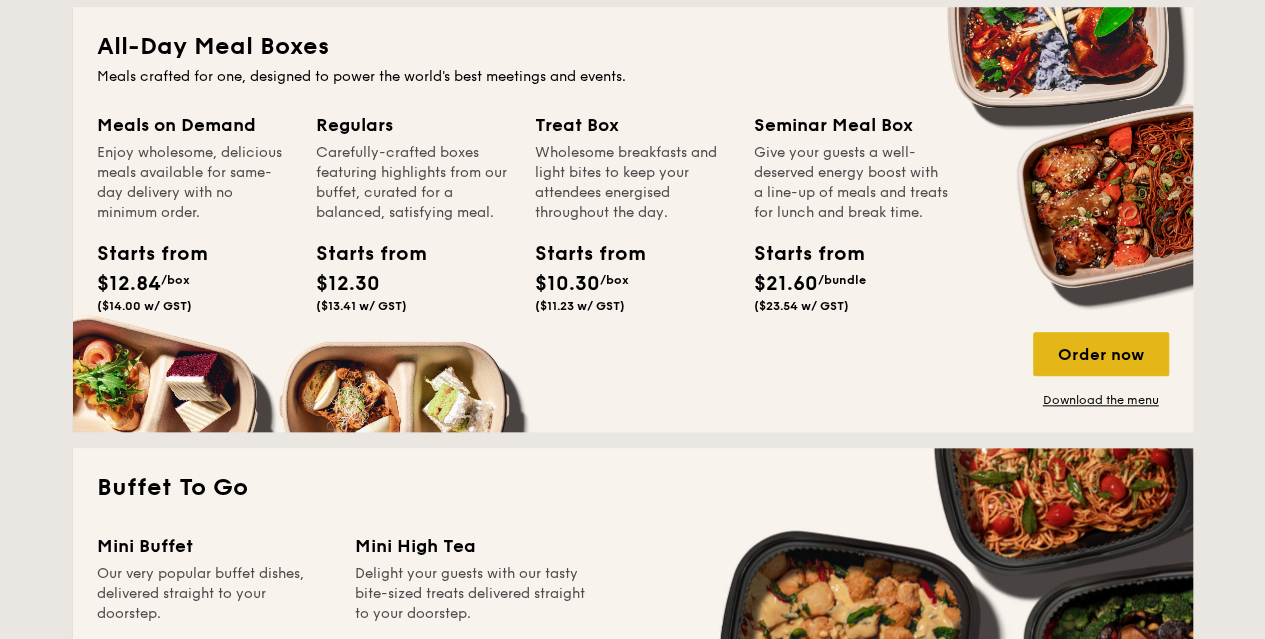 click on "Order now" at bounding box center (1101, 354) 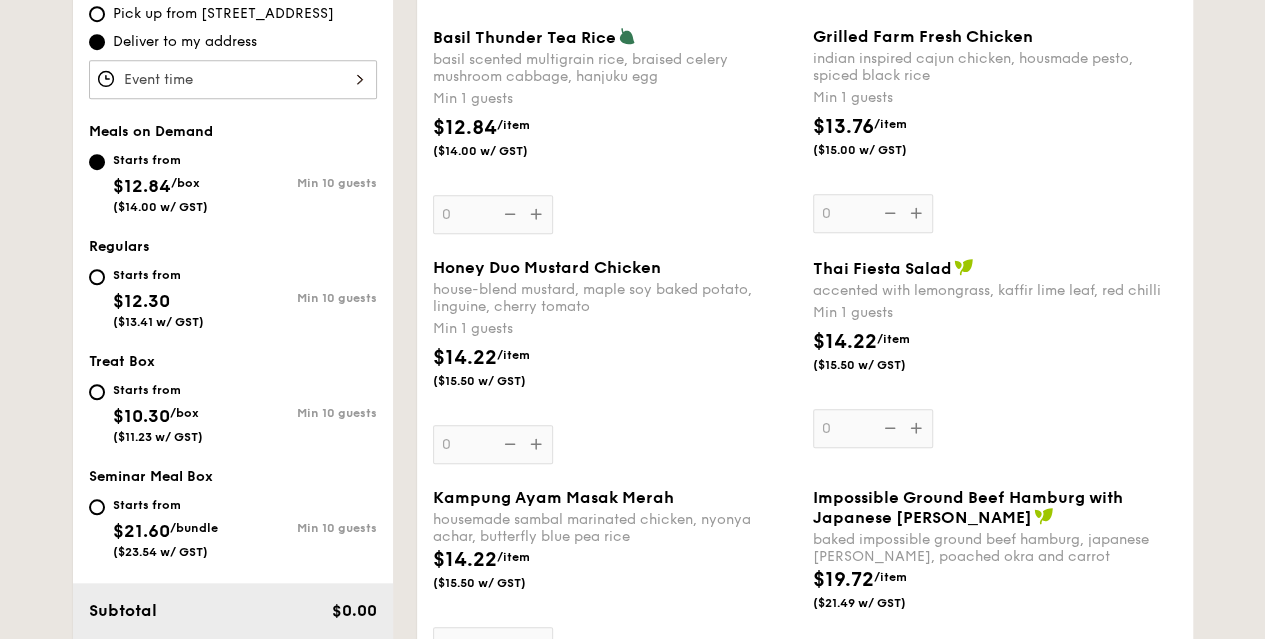 scroll, scrollTop: 500, scrollLeft: 0, axis: vertical 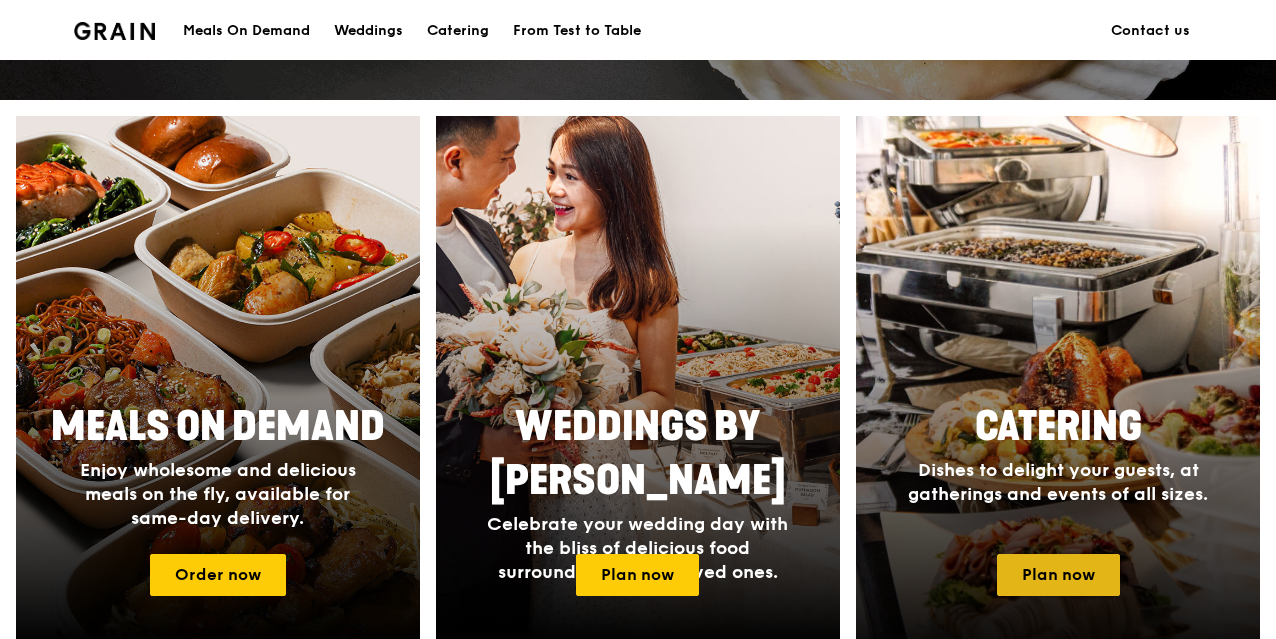 click on "Plan now" at bounding box center [1058, 575] 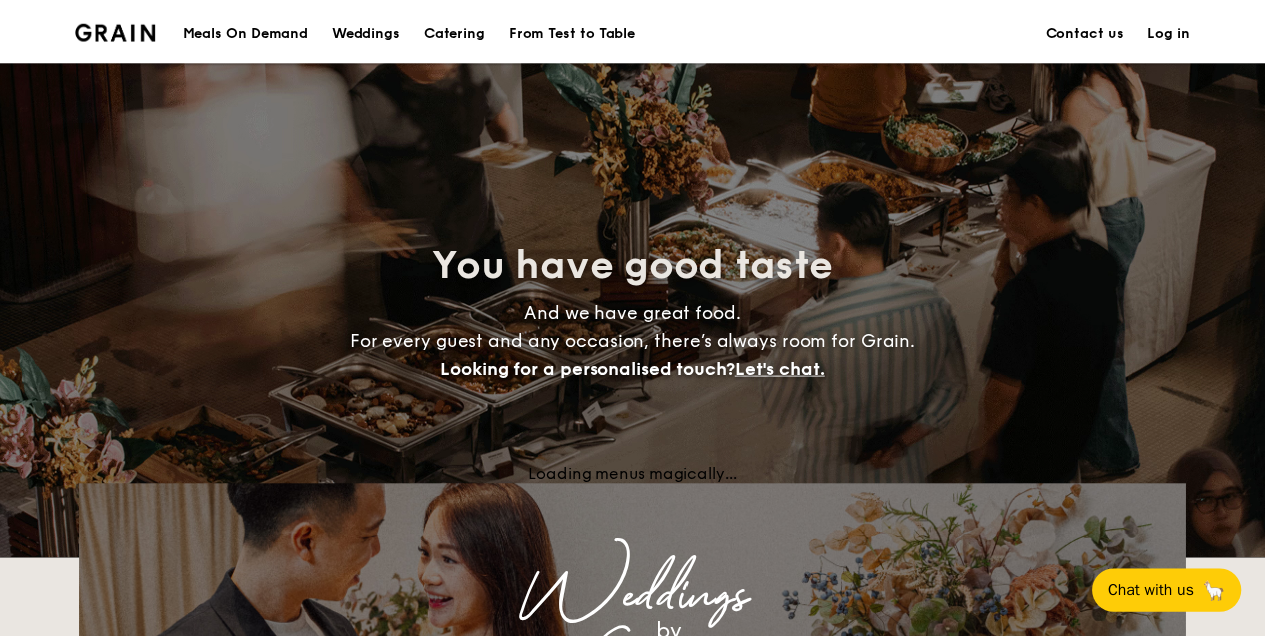 scroll, scrollTop: 0, scrollLeft: 0, axis: both 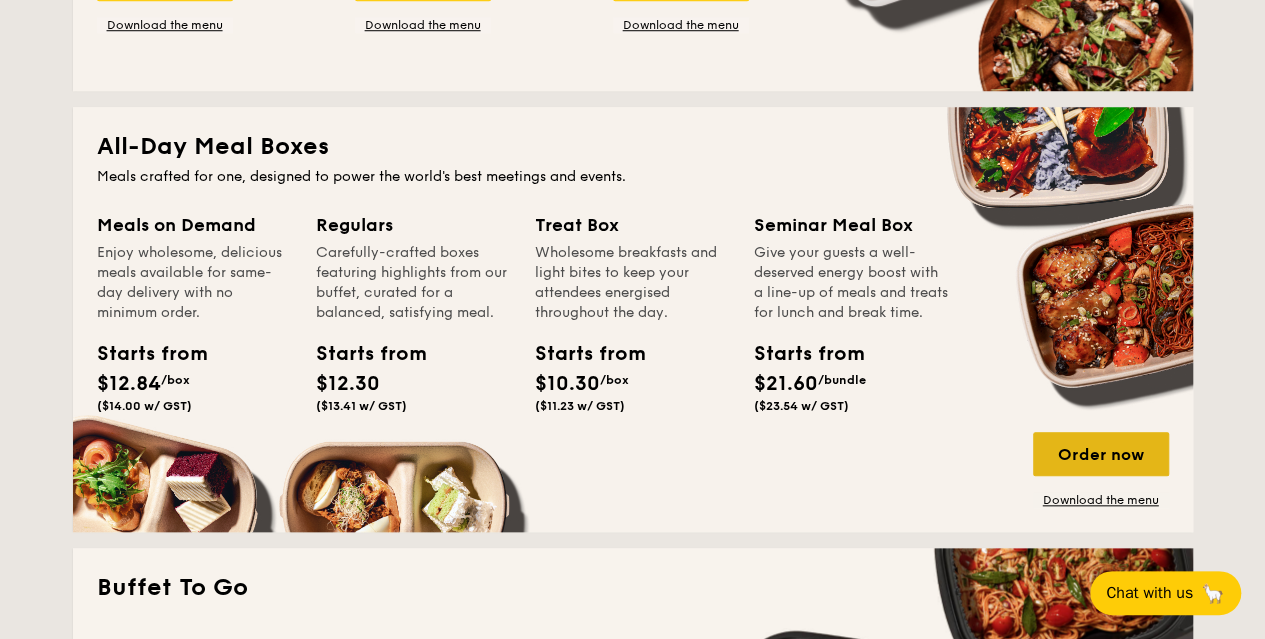 click on "Order now" at bounding box center (1101, 454) 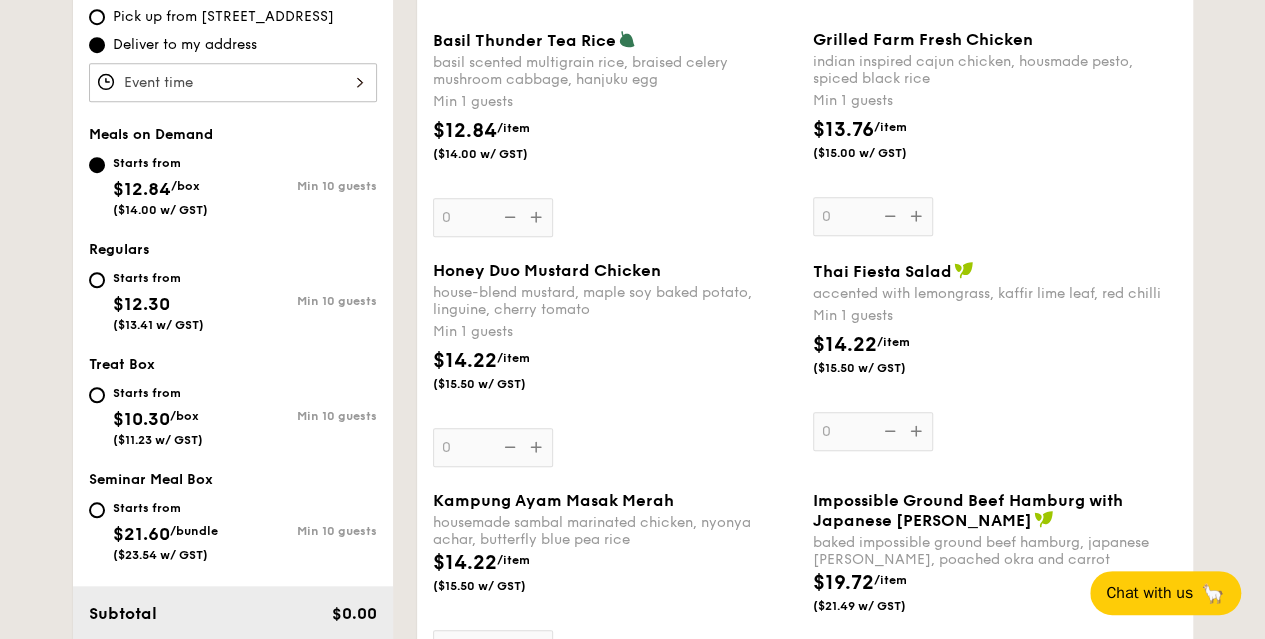 scroll, scrollTop: 700, scrollLeft: 0, axis: vertical 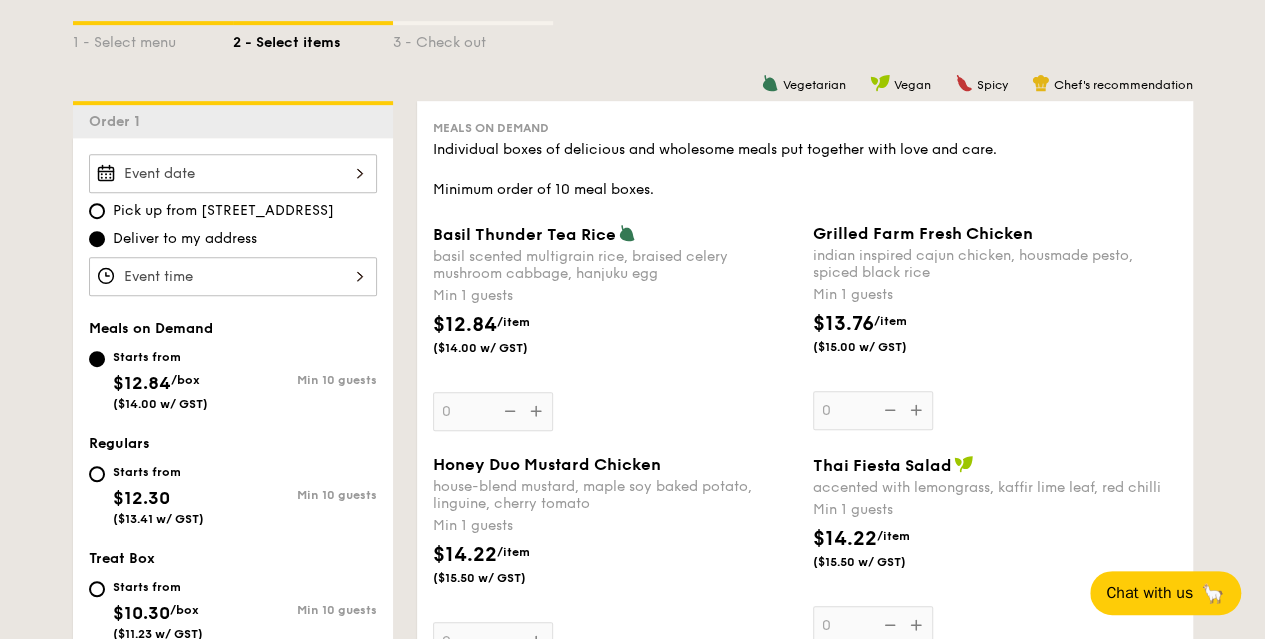 click on "$12.84
/item
($14.00 w/ GST)" at bounding box center (615, 345) 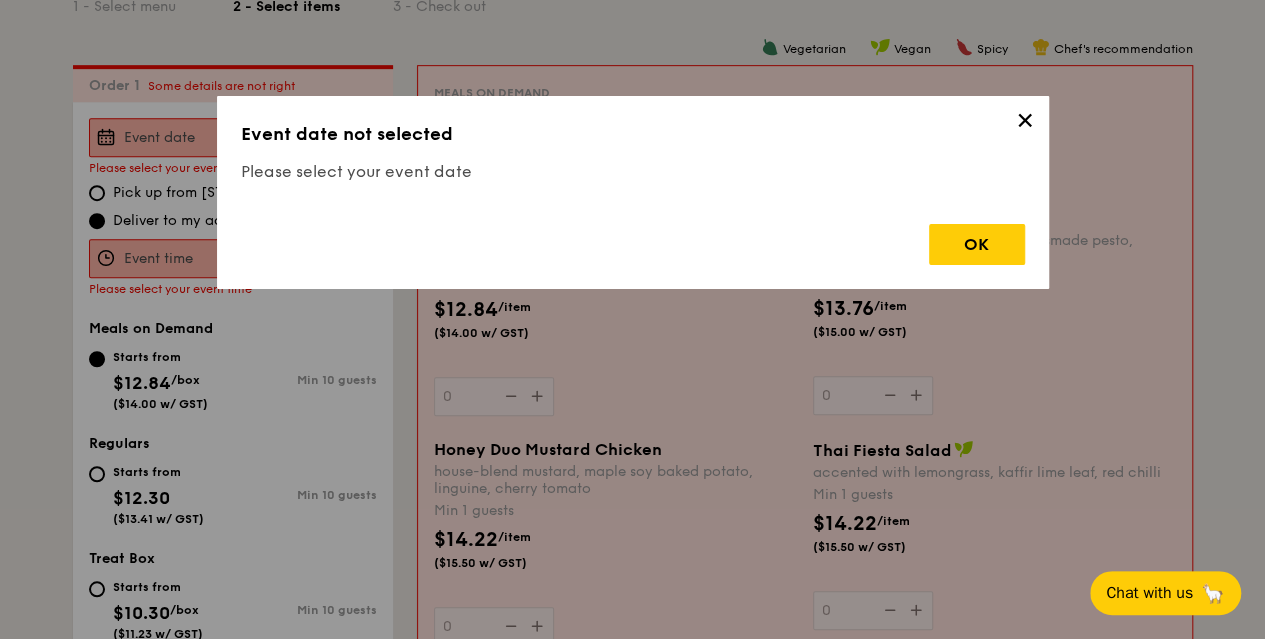 scroll, scrollTop: 534, scrollLeft: 0, axis: vertical 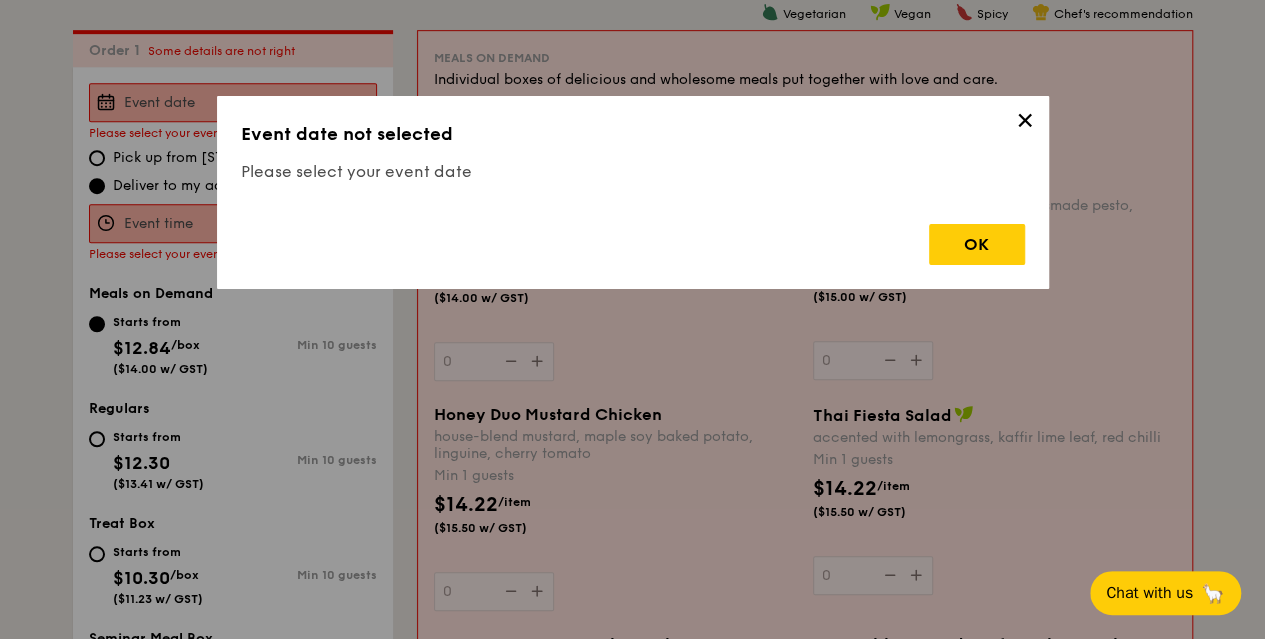 click on "✕" at bounding box center [1025, 124] 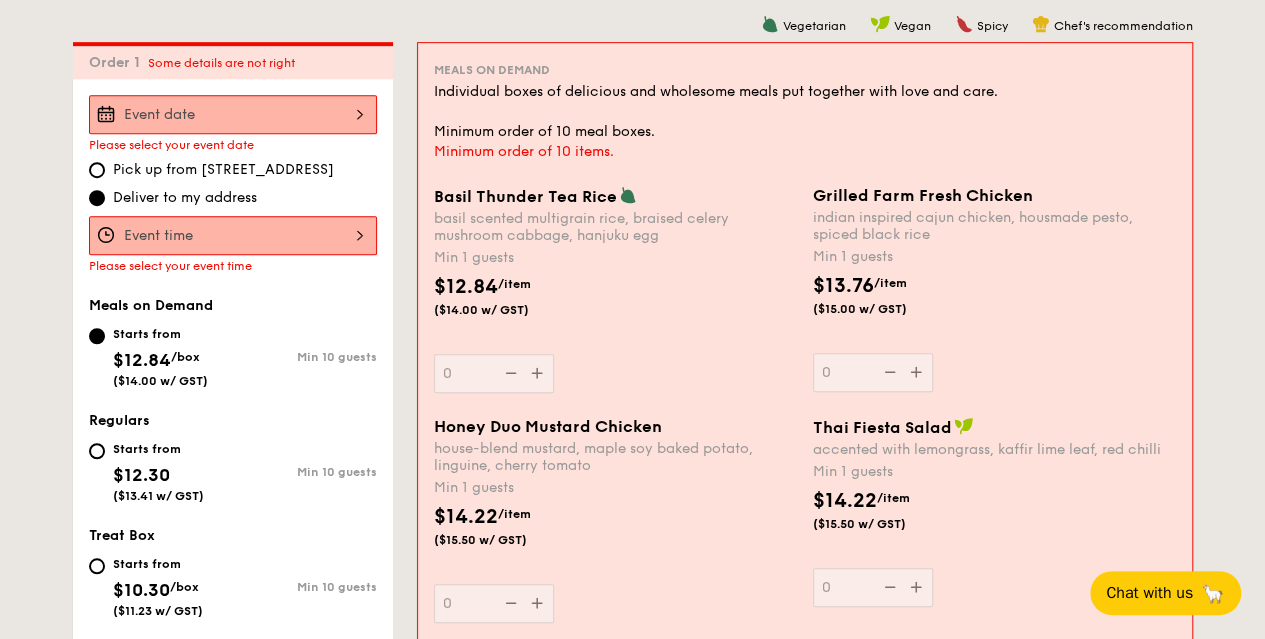 scroll, scrollTop: 524, scrollLeft: 0, axis: vertical 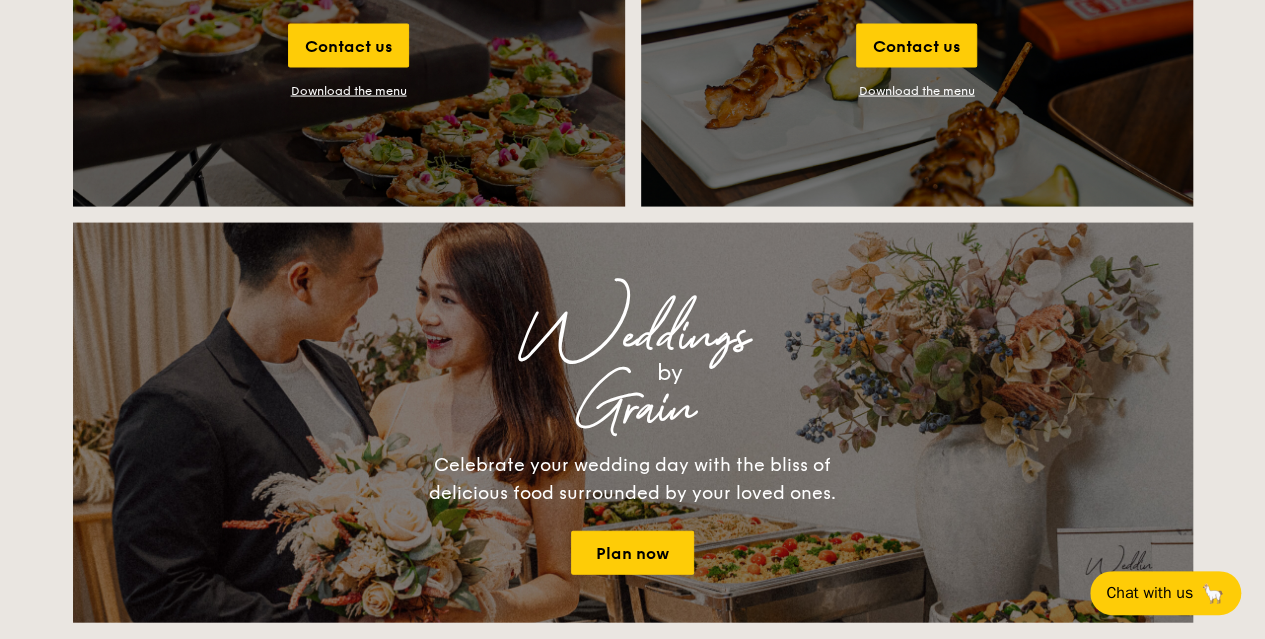 click on "Weddings
by
Grain Celebrate your wedding day with the bliss of delicious food surrounded by your loved ones.
Plan now" at bounding box center [633, 423] 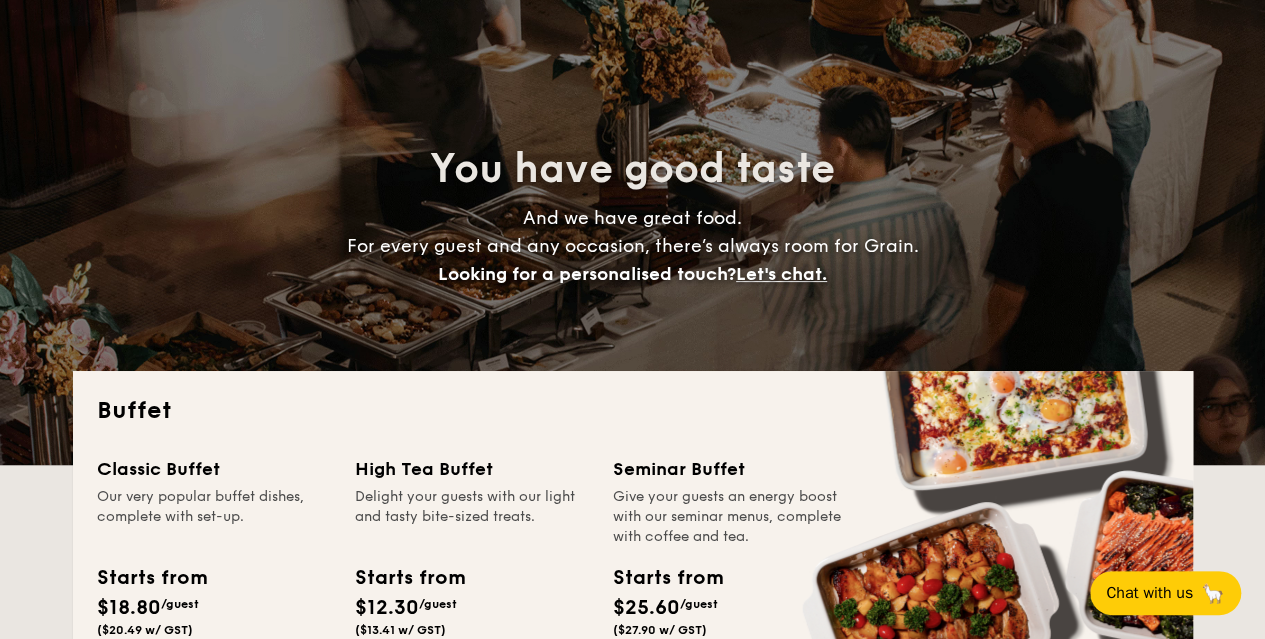 scroll, scrollTop: 0, scrollLeft: 0, axis: both 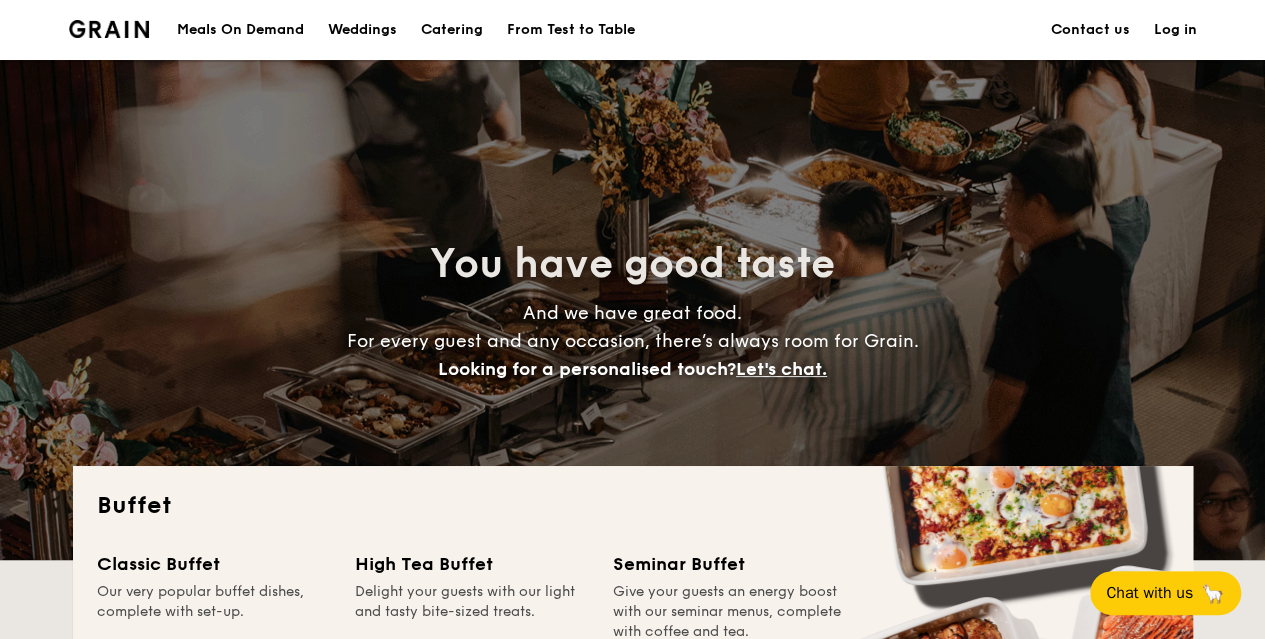 click on "Catering" at bounding box center (452, 30) 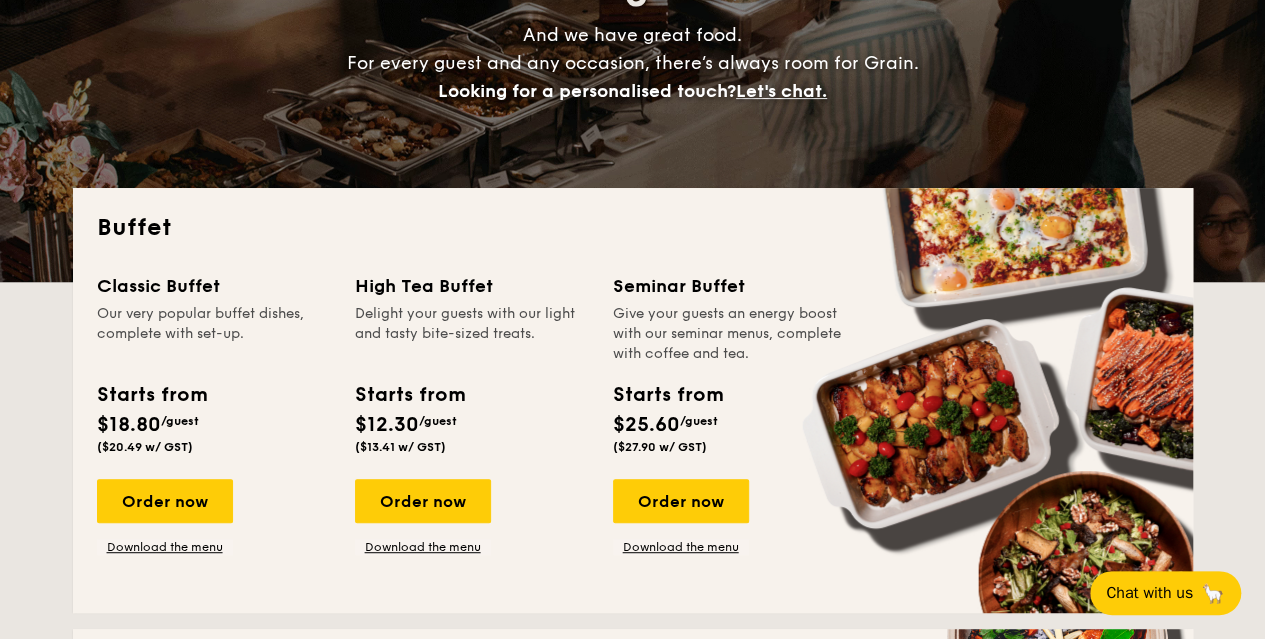 scroll, scrollTop: 284, scrollLeft: 0, axis: vertical 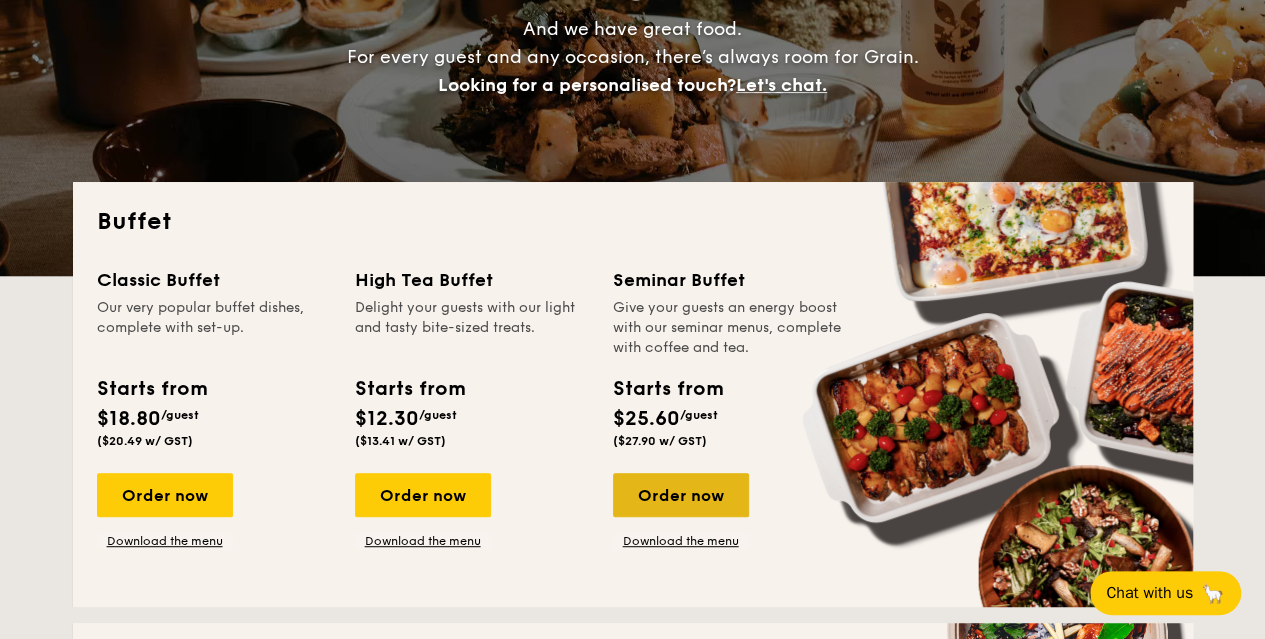 click on "Order now" at bounding box center (681, 495) 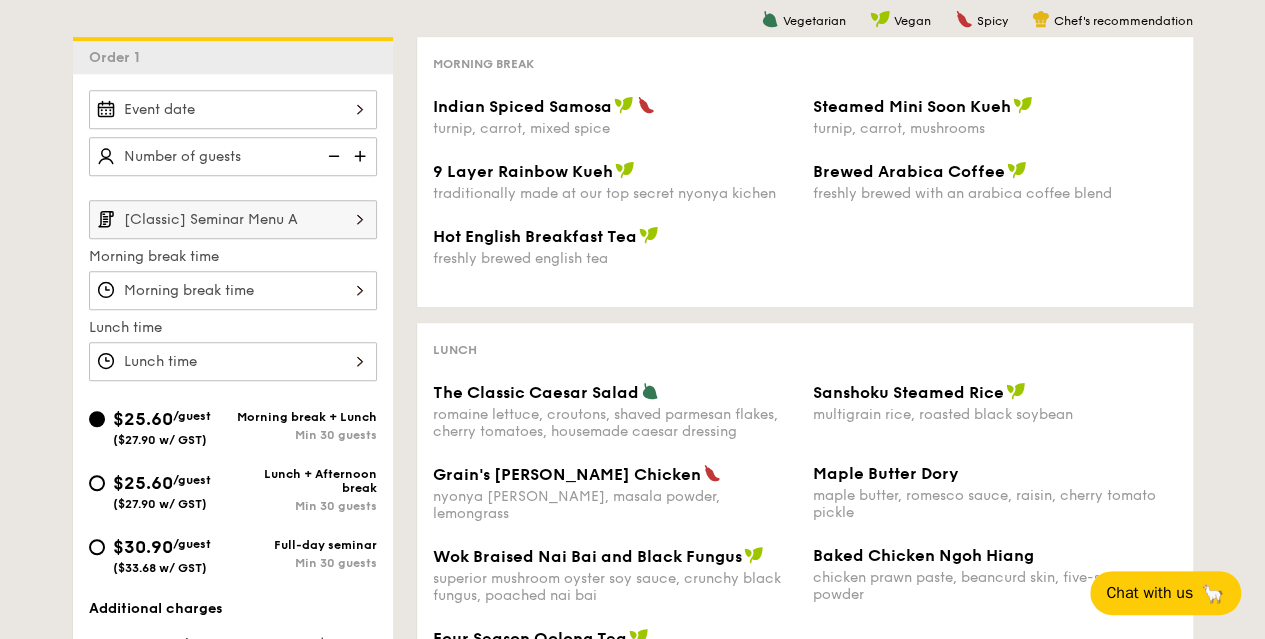 scroll, scrollTop: 447, scrollLeft: 0, axis: vertical 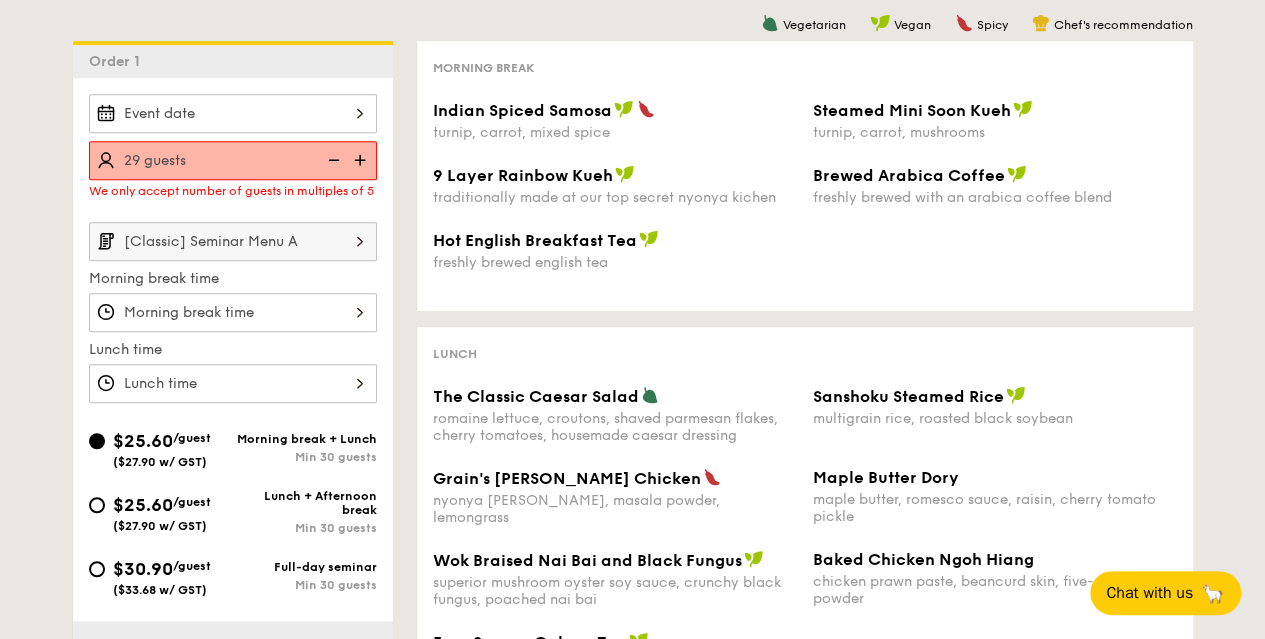 click on "1 - Select menu
2 - Select items
3 - Check out
Order 1
29 guests
We only accept number of guests in multiples of 5
[Classic] Seminar Menu A
Morning break time
Lunch time
$25.60
/guest
($27.90 w/ GST)
Morning break + Lunch
Min 30 guests
$25.60
/guest
($27.90 w/ GST)
Lunch + Afternoon break
Min 30 guests
$30.90
/guest
($33.68 w/ GST)
Full-day seminar
Min 30 guests
Subtotal
$NaN
Add-ons
$0.00
Delivery fee
$100.00
Total
$NaN
Total (w/ GST)
$NaN
+ Add another order
Go to checkout
+ Add another order
." at bounding box center (632, 436) 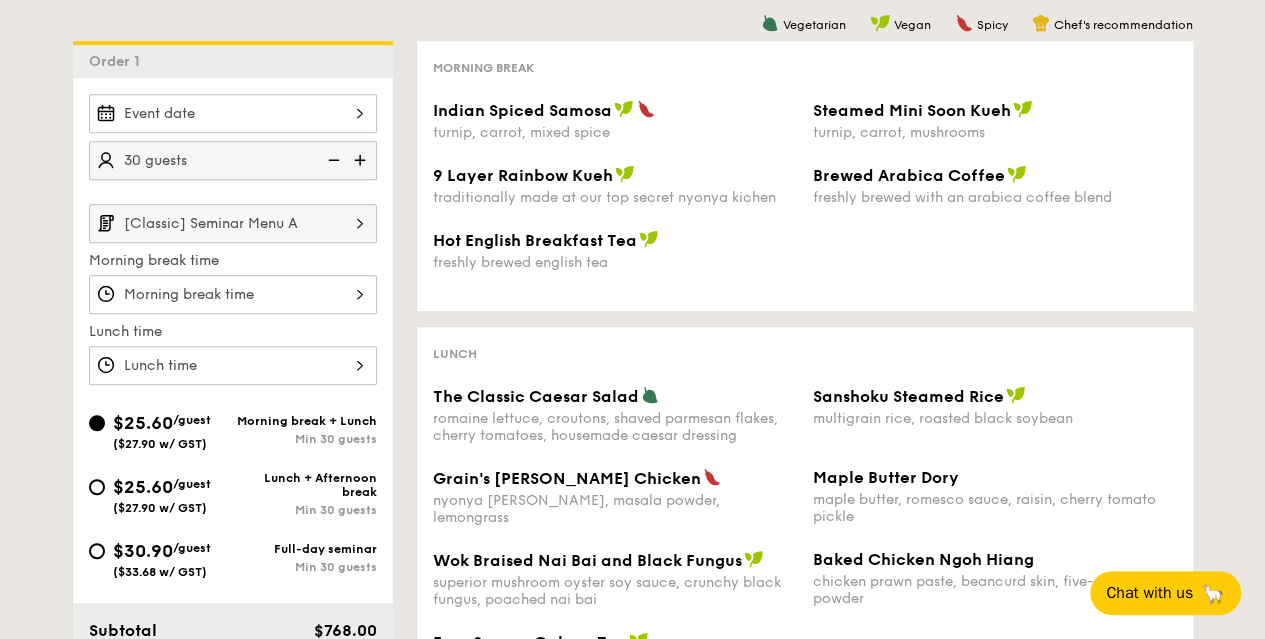 click at bounding box center [332, 160] 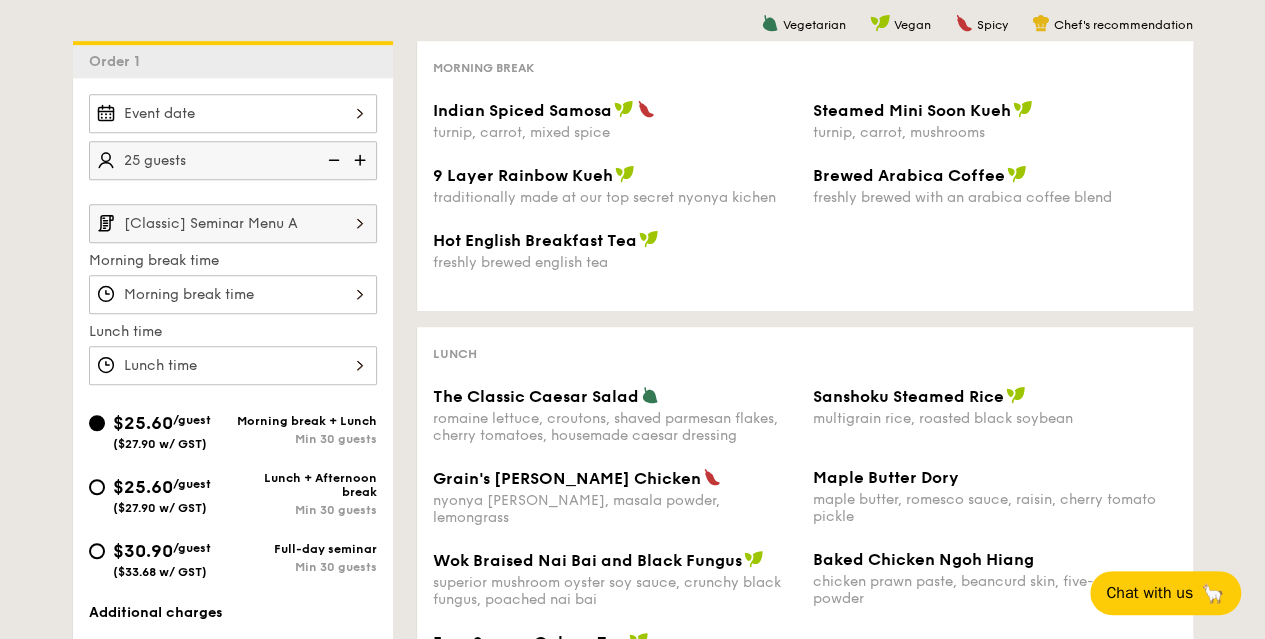 click at bounding box center [233, 294] 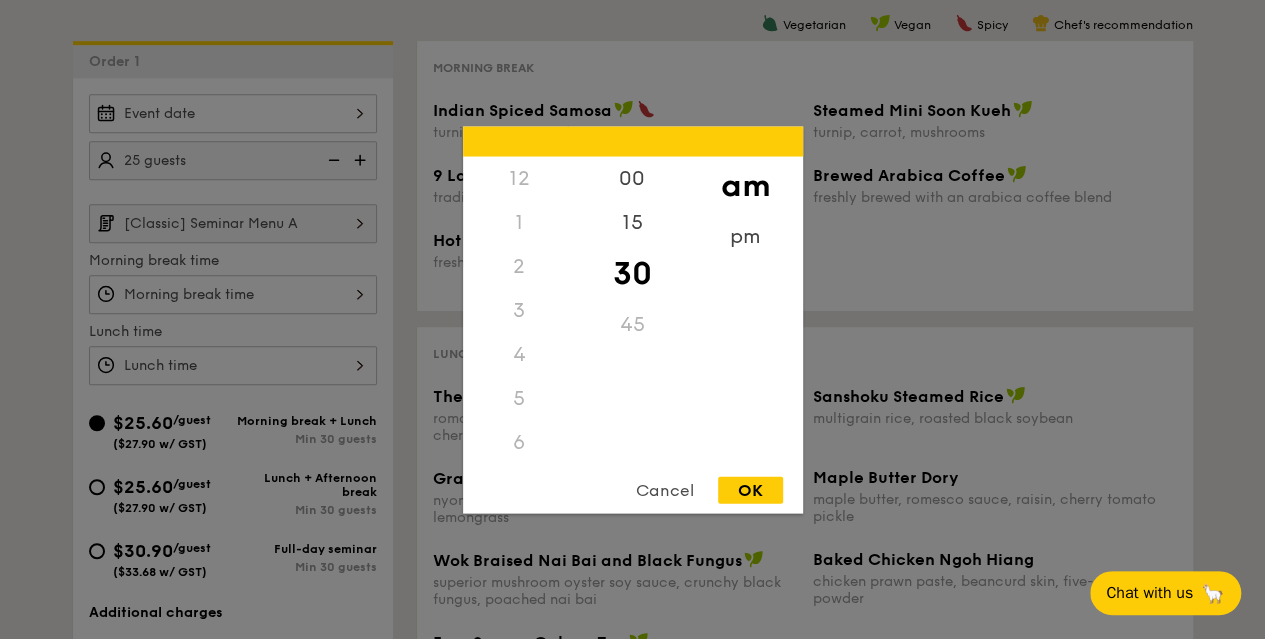 scroll, scrollTop: 220, scrollLeft: 0, axis: vertical 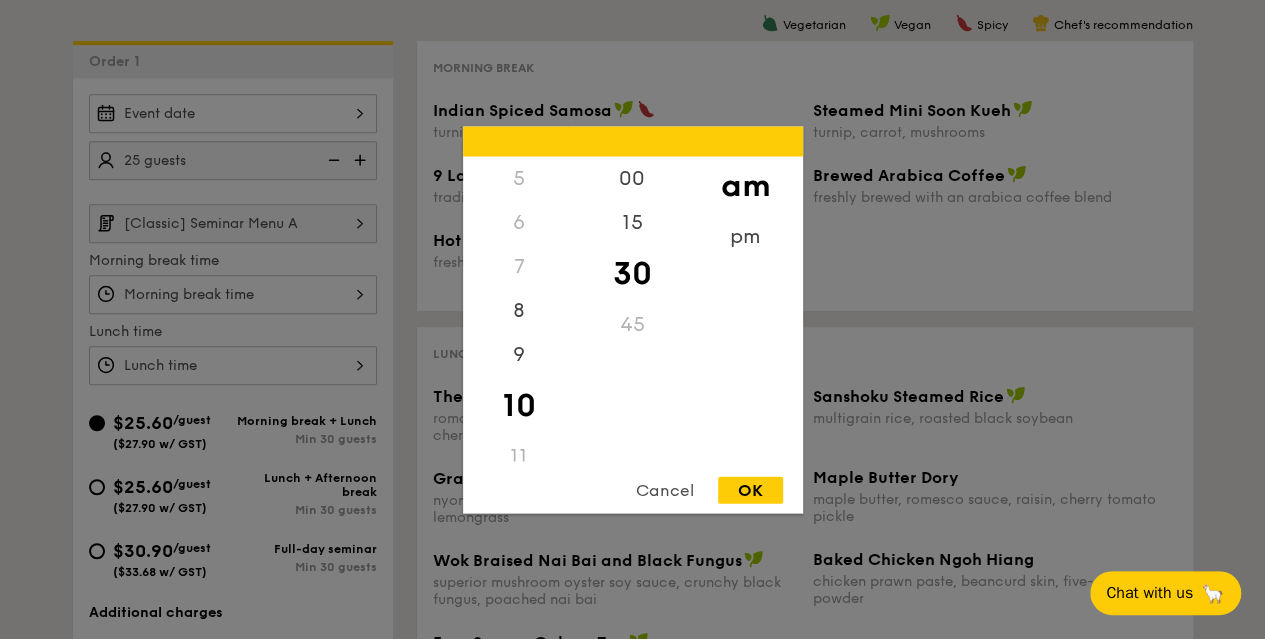 click on "Cancel" at bounding box center (665, 489) 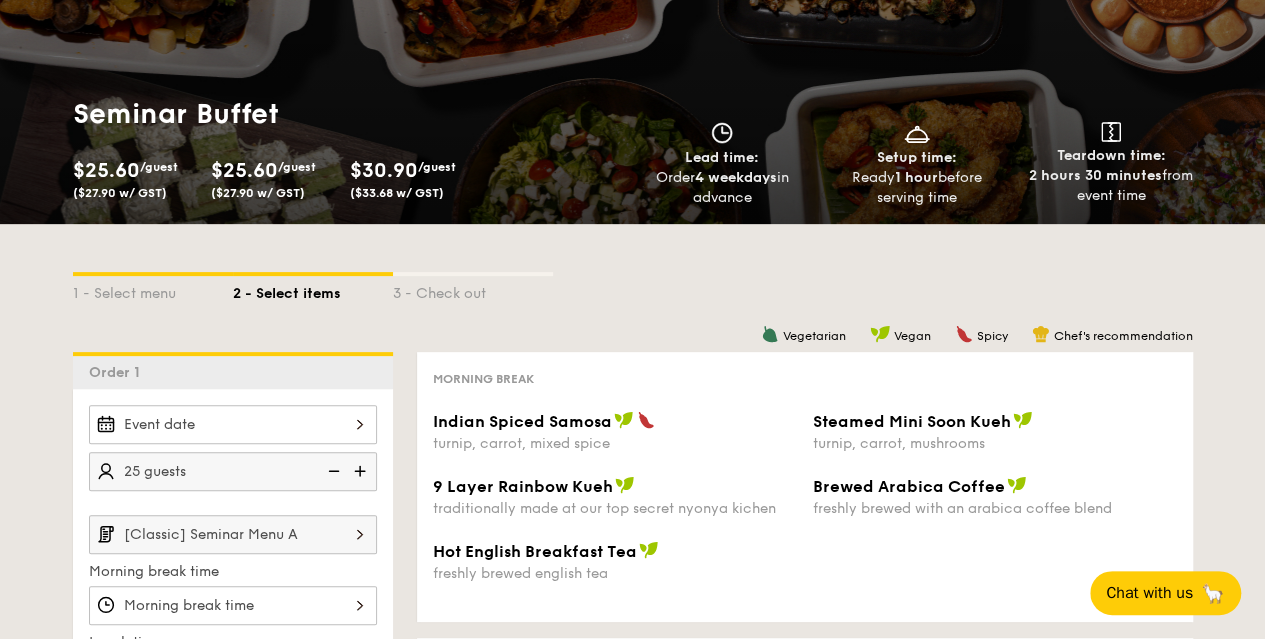scroll, scrollTop: 0, scrollLeft: 0, axis: both 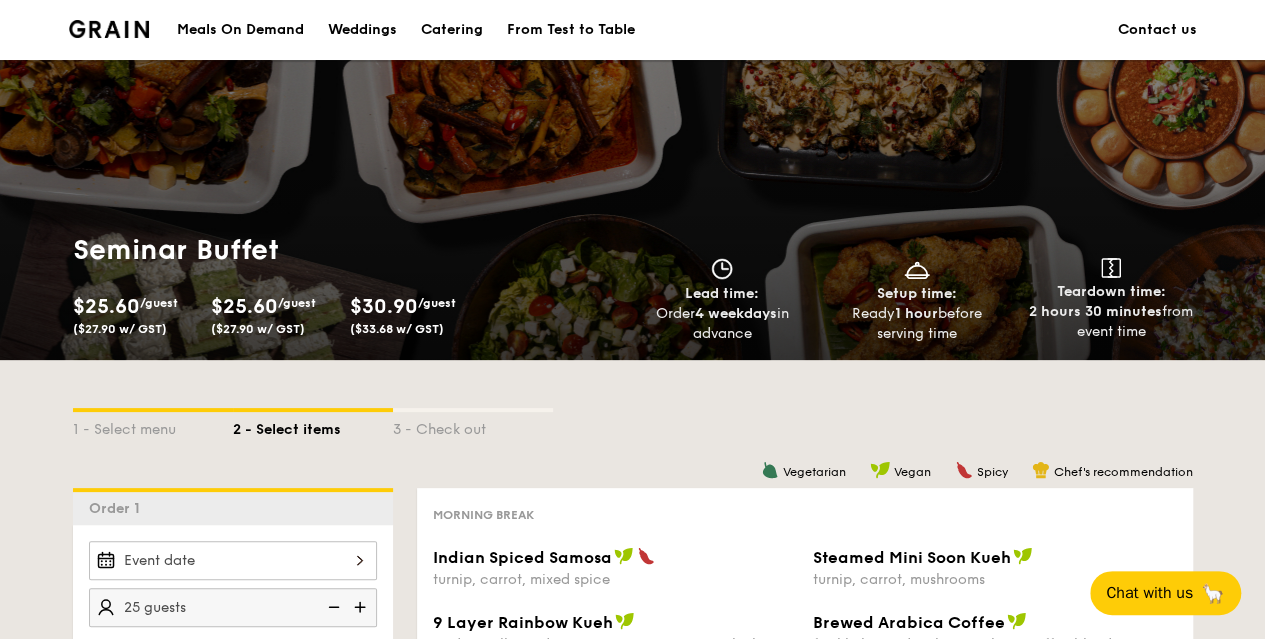 click on "Catering" at bounding box center (452, 30) 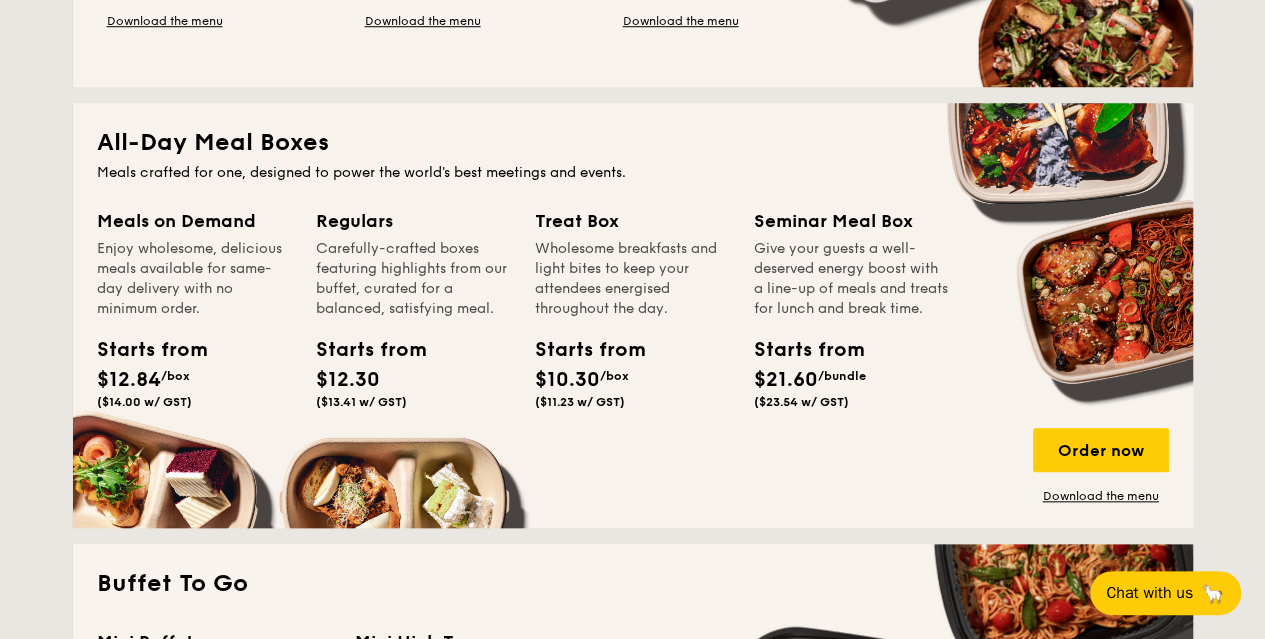 scroll, scrollTop: 845, scrollLeft: 0, axis: vertical 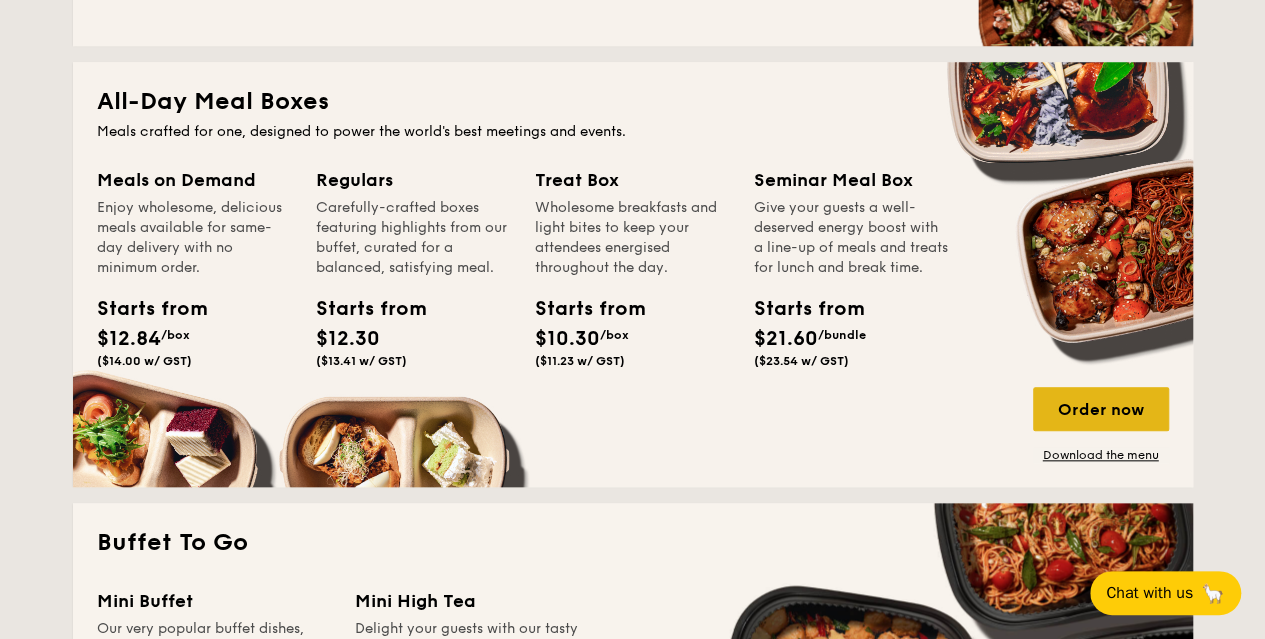 click on "Order now" at bounding box center (1101, 409) 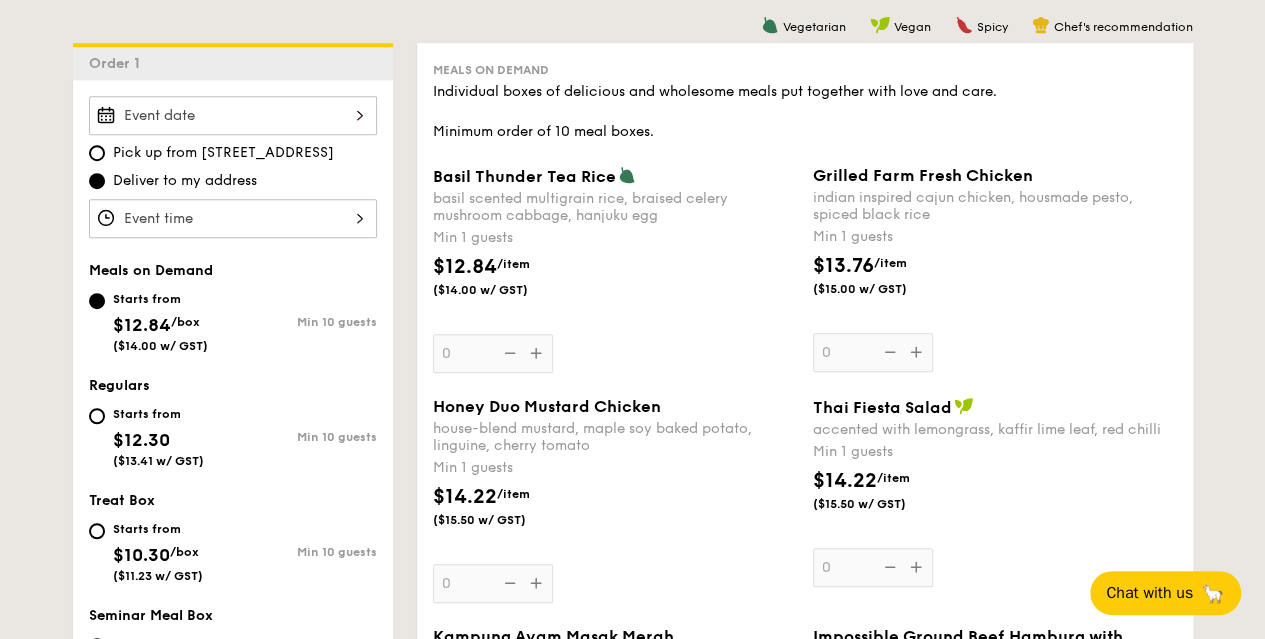 scroll, scrollTop: 564, scrollLeft: 0, axis: vertical 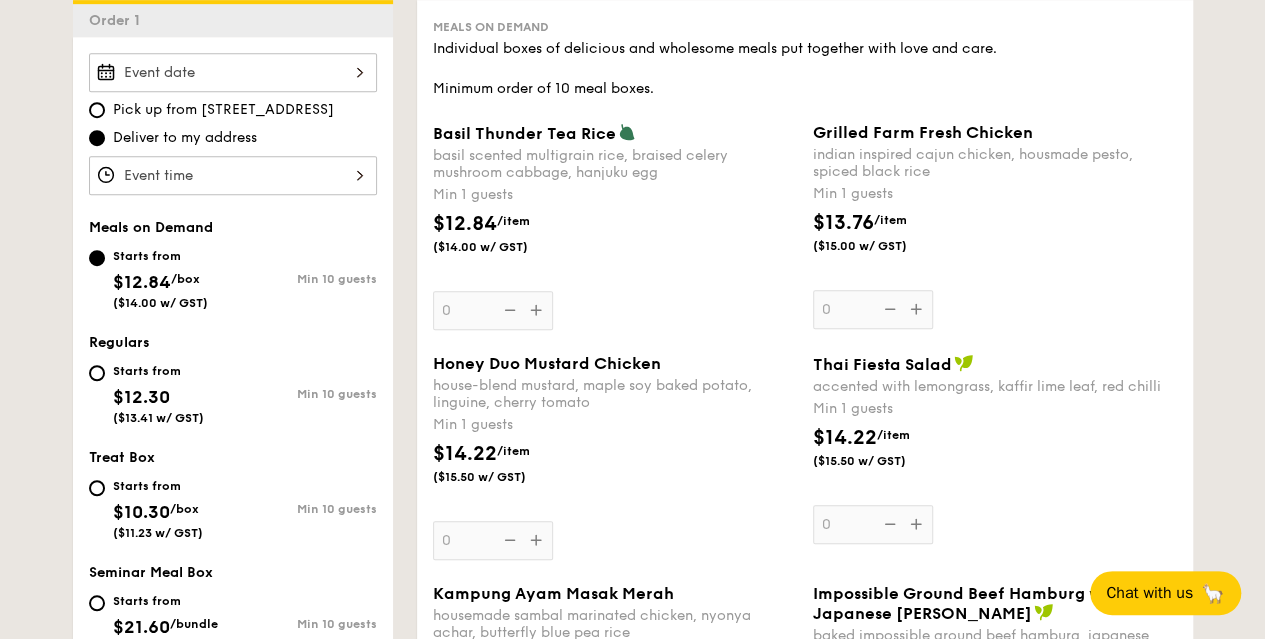 click on "Starts from
$12.30
($13.41 w/ GST)" at bounding box center (161, 392) 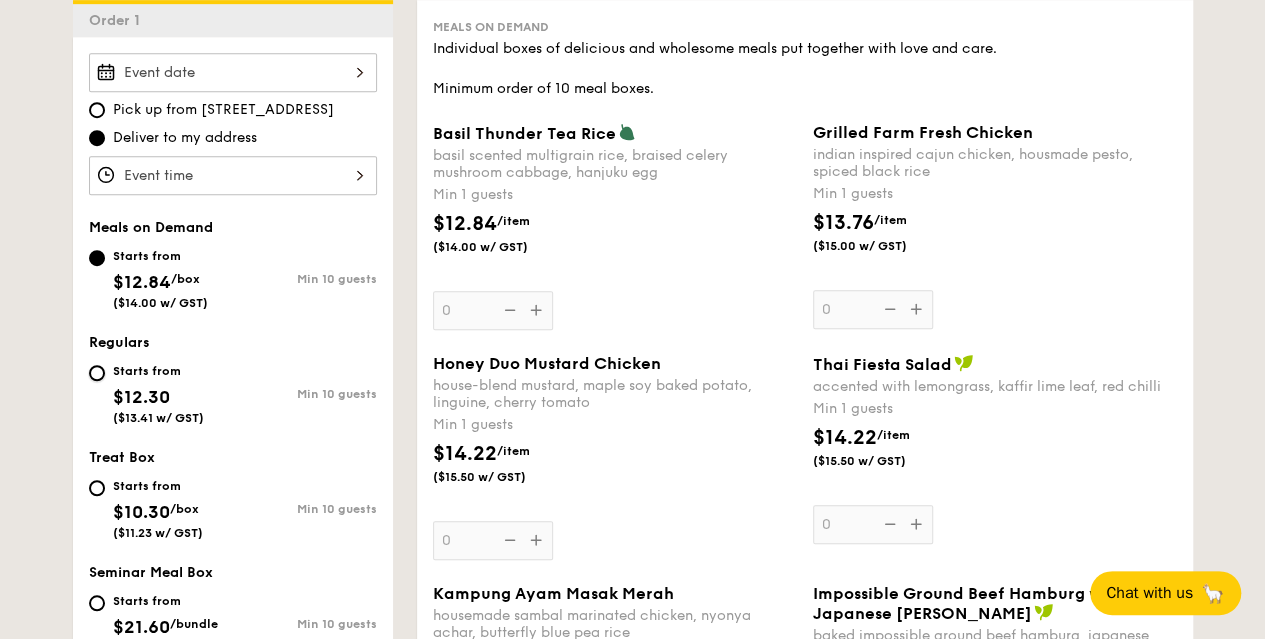 click on "Starts from
$12.30
($13.41 w/ GST)
Min 10 guests" at bounding box center (97, 373) 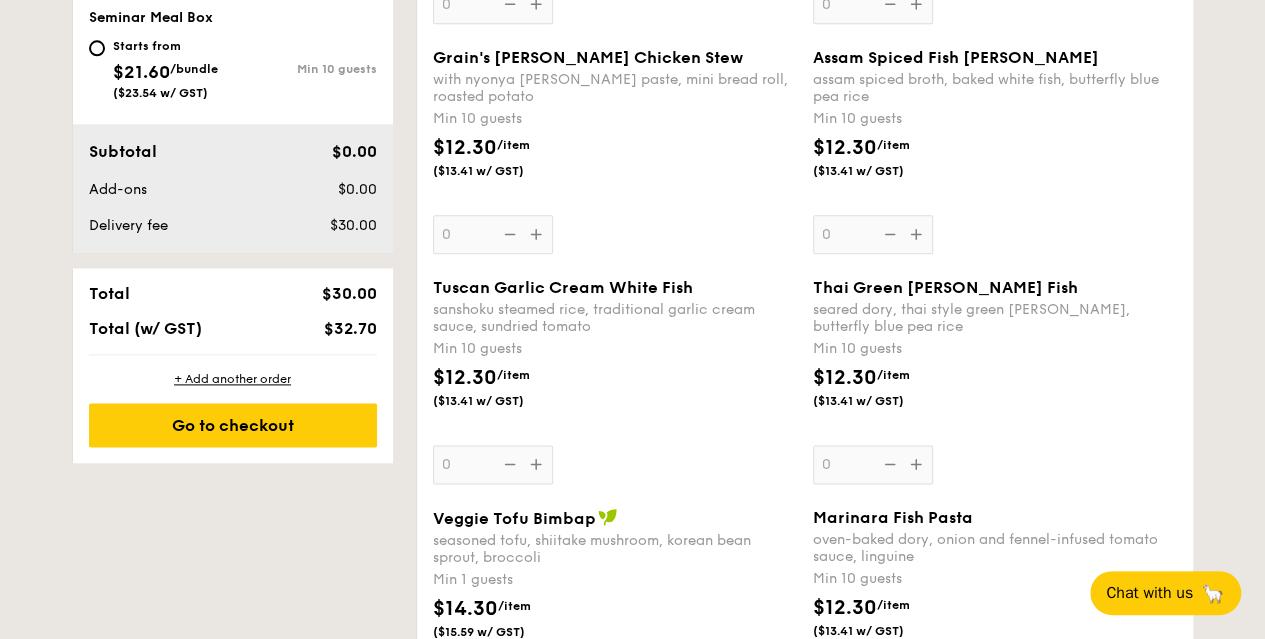 scroll, scrollTop: 1120, scrollLeft: 0, axis: vertical 